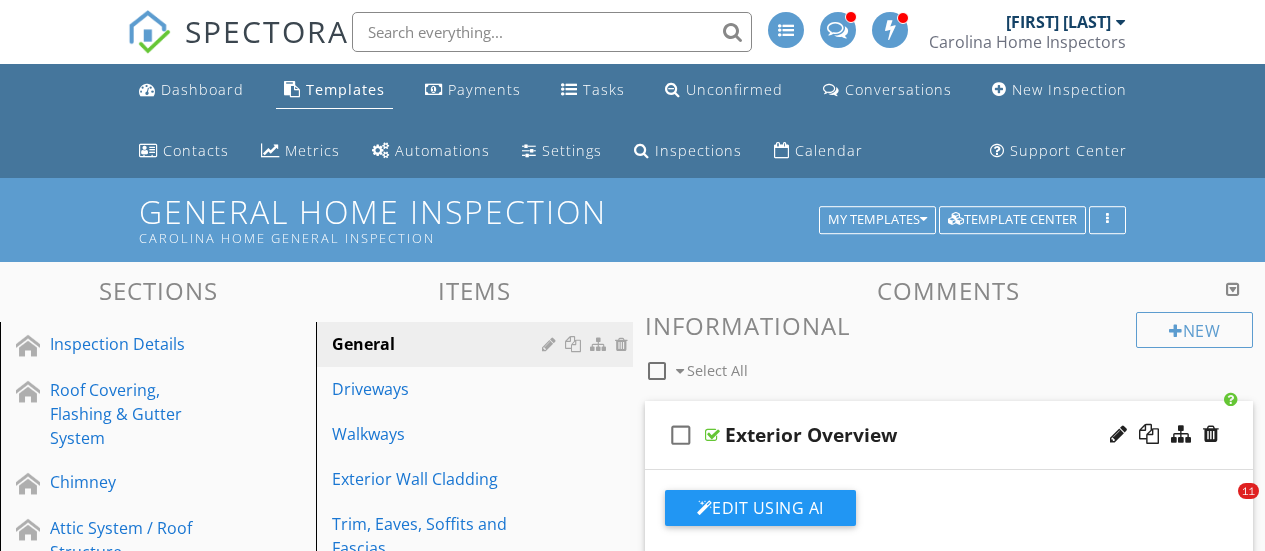 scroll, scrollTop: 291, scrollLeft: 0, axis: vertical 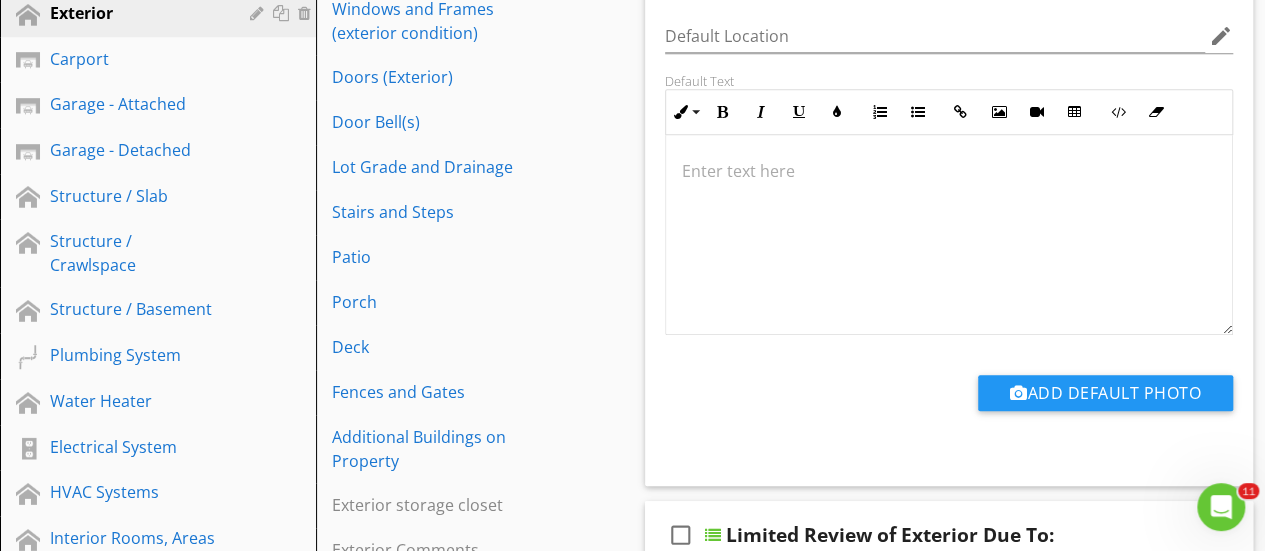 click at bounding box center [949, 171] 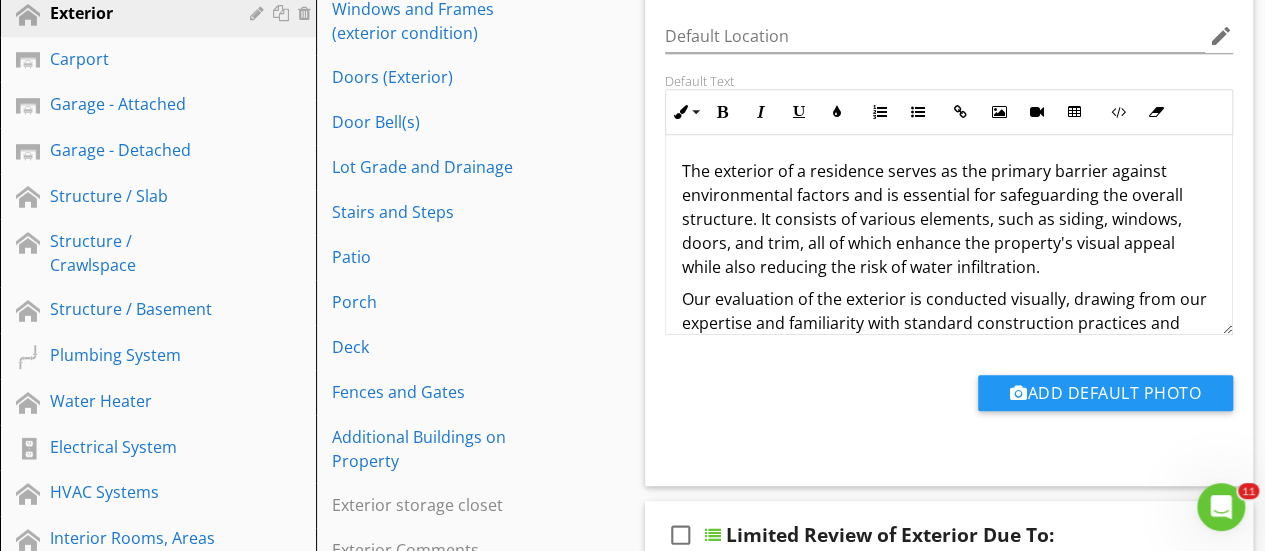 scroll, scrollTop: 141, scrollLeft: 0, axis: vertical 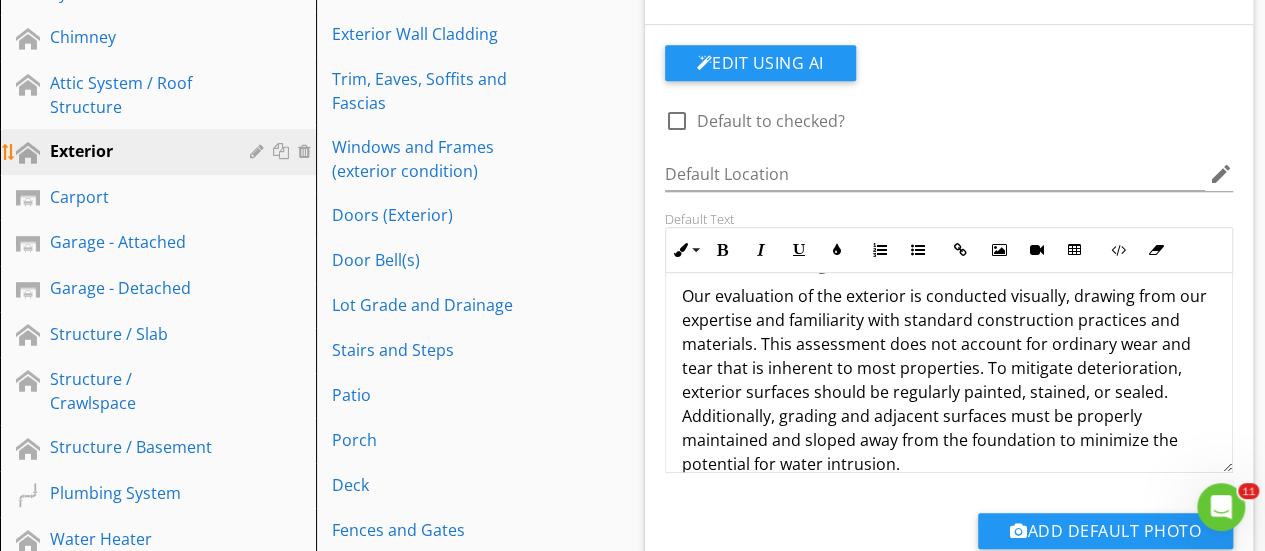 click at bounding box center [259, 151] 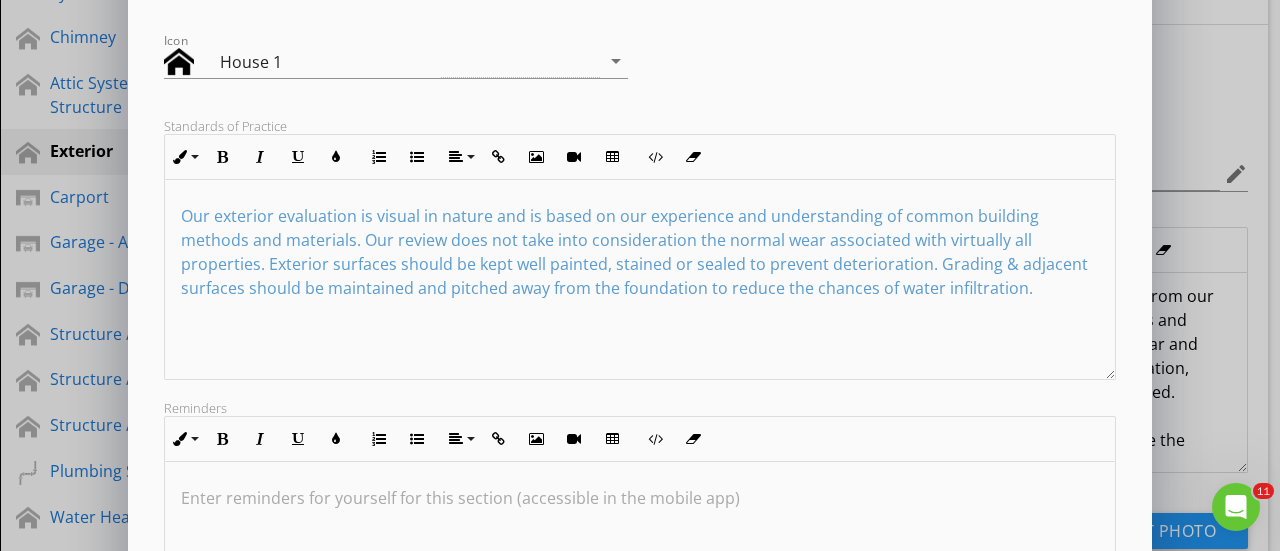 scroll, scrollTop: 260, scrollLeft: 0, axis: vertical 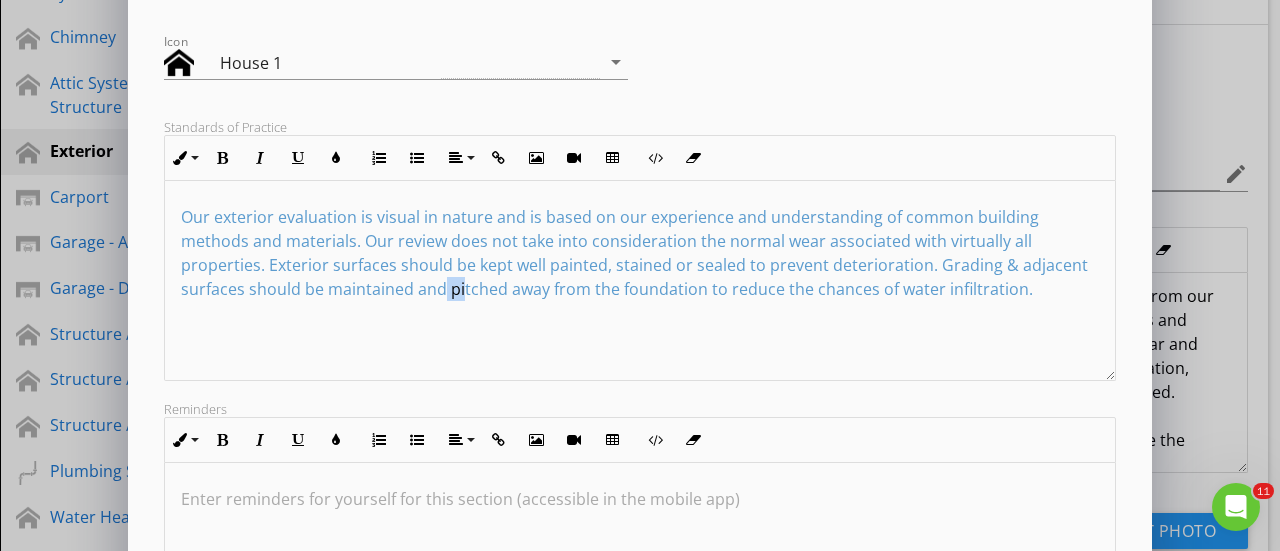 drag, startPoint x: 460, startPoint y: 350, endPoint x: 438, endPoint y: 343, distance: 23.086792 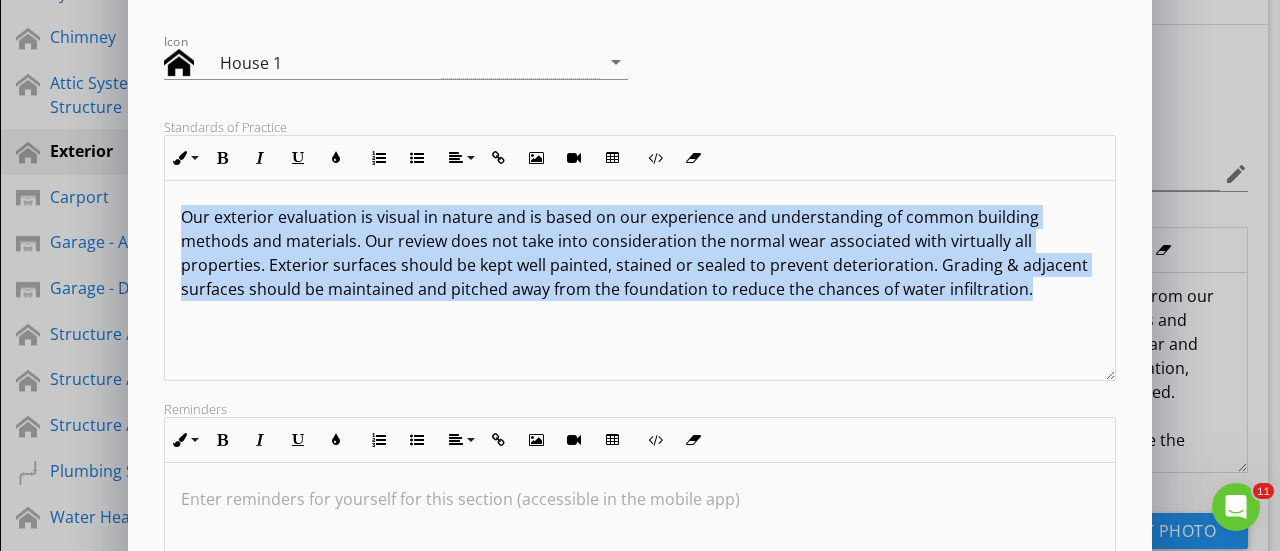 drag, startPoint x: 1062, startPoint y: 315, endPoint x: 99, endPoint y: 187, distance: 971.4695 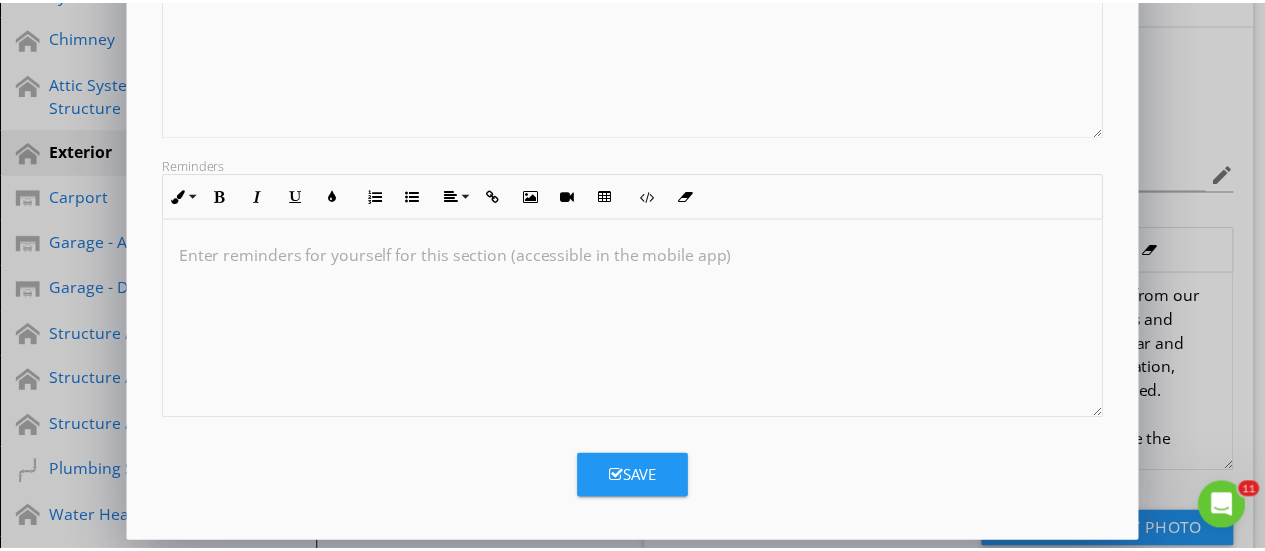 scroll, scrollTop: 505, scrollLeft: 0, axis: vertical 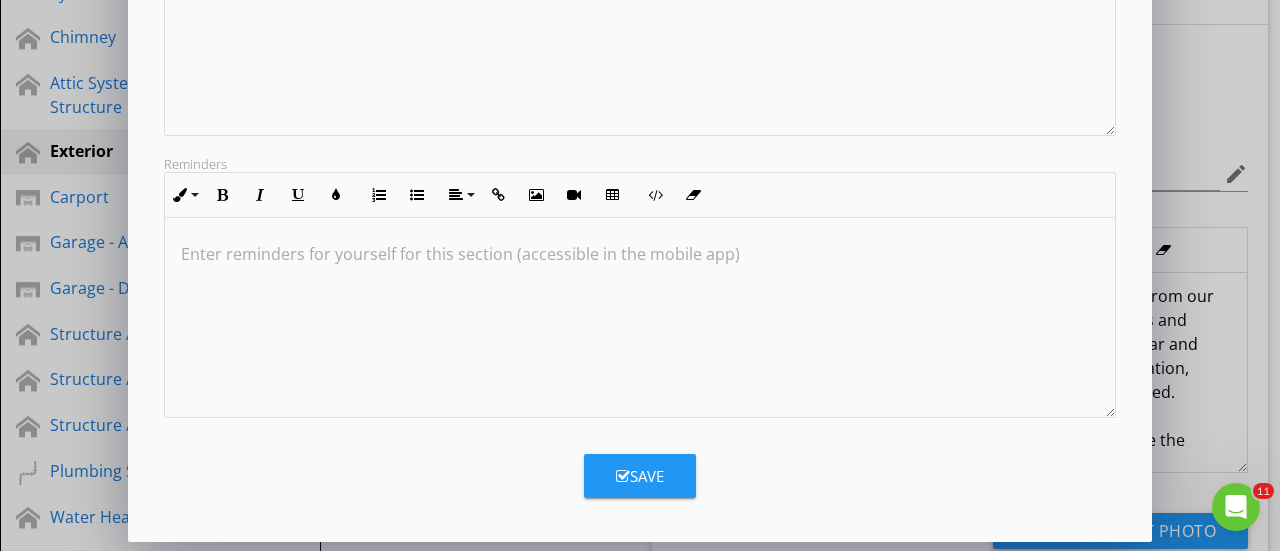 click on "Save" at bounding box center [640, 476] 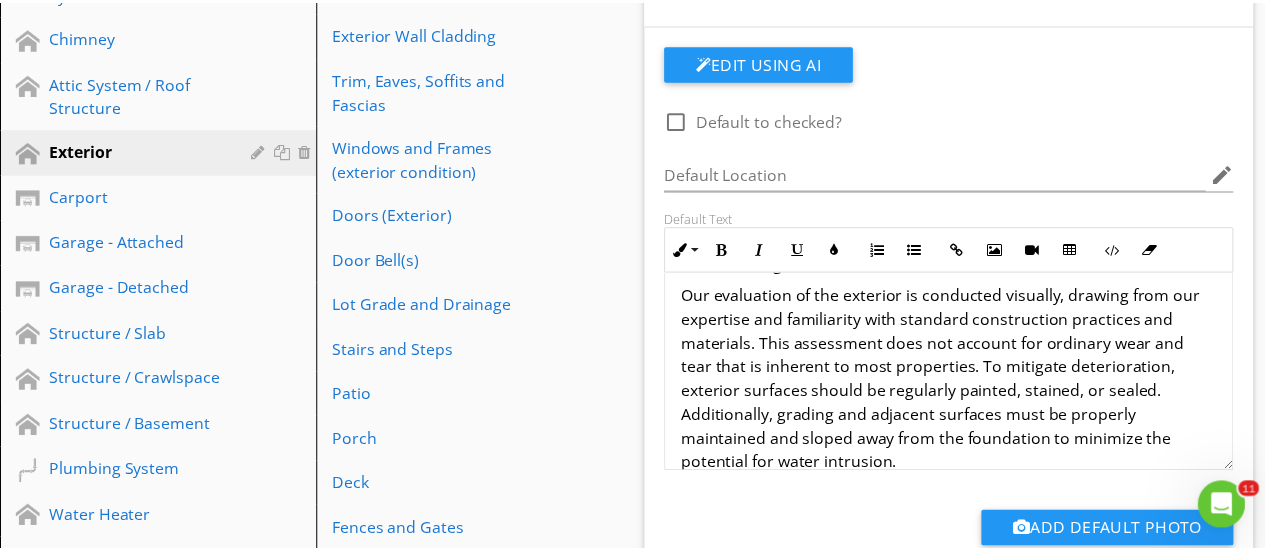 scroll, scrollTop: 290, scrollLeft: 0, axis: vertical 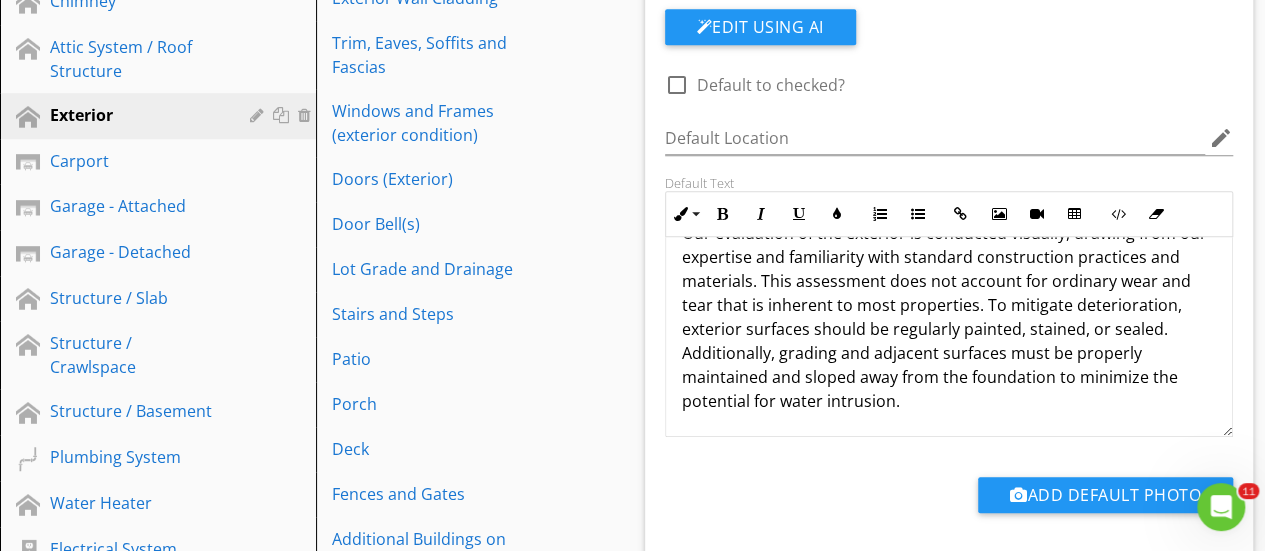 click on "The exterior of a residence serves as the primary barrier against environmental factors and is essential for safeguarding the overall structure. It consists of various elements, such as siding, windows, doors, and trim, all of which enhance the property's visual appeal while also reducing the risk of water infiltration. Our evaluation of the exterior is conducted visually, drawing from our expertise and familiarity with standard construction practices and materials. This assessment does not account for ordinary wear and tear that is inherent to most properties. To mitigate deterioration, exterior surfaces should be regularly painted, stained, or sealed. Additionally, grading and adjacent surfaces must be properly maintained and sloped away from the foundation to minimize the potential for water intrusion." at bounding box center [949, 253] 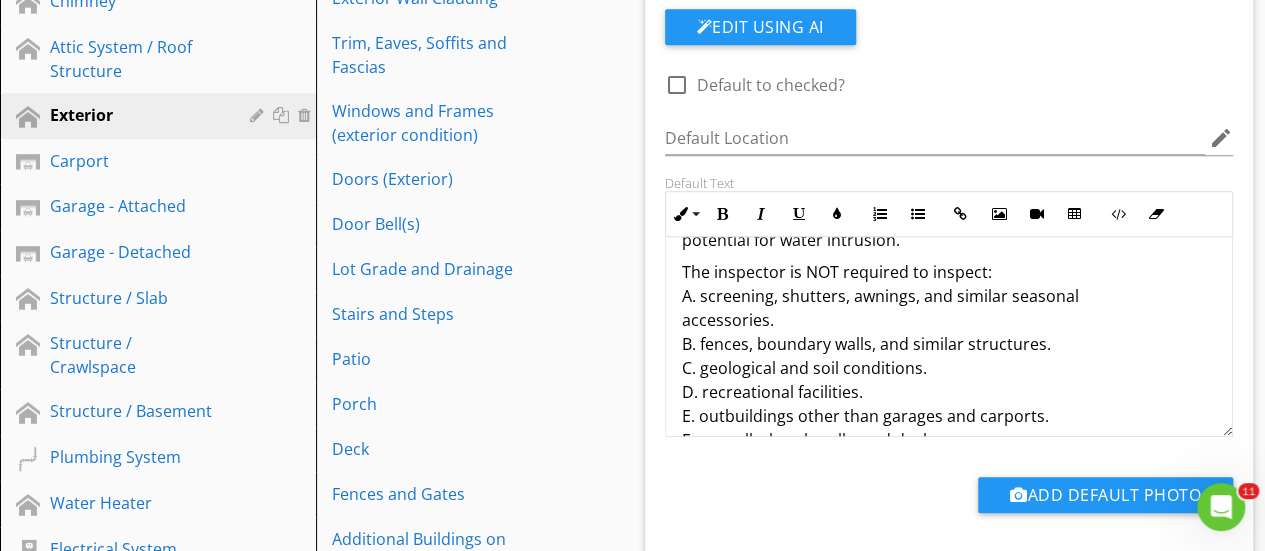 scroll, scrollTop: 330, scrollLeft: 0, axis: vertical 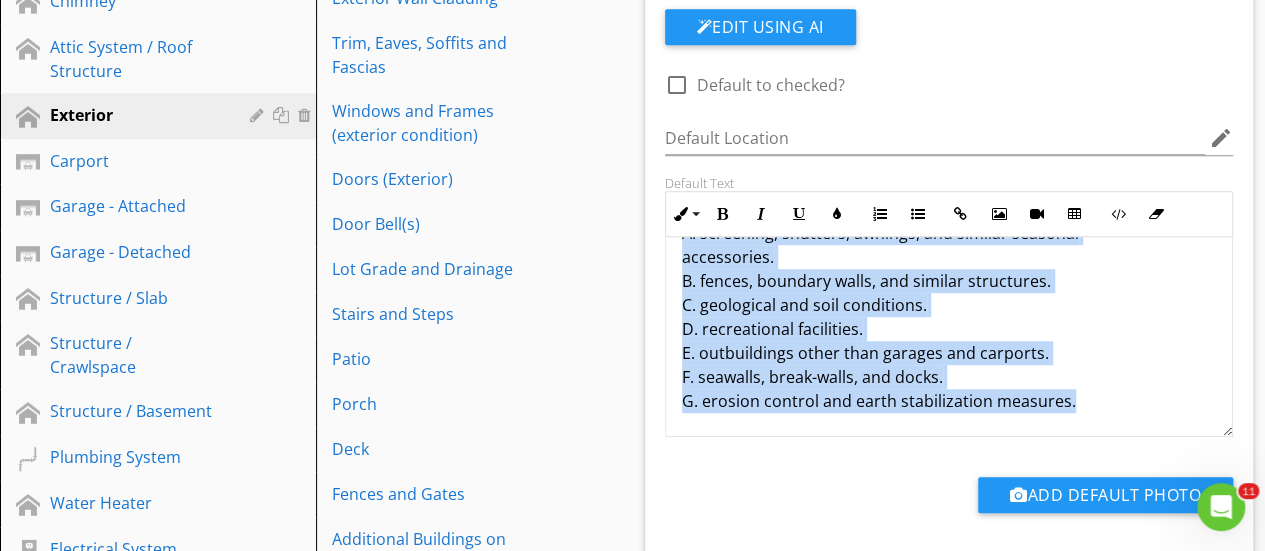 drag, startPoint x: 680, startPoint y: 287, endPoint x: 1081, endPoint y: 398, distance: 416.0793 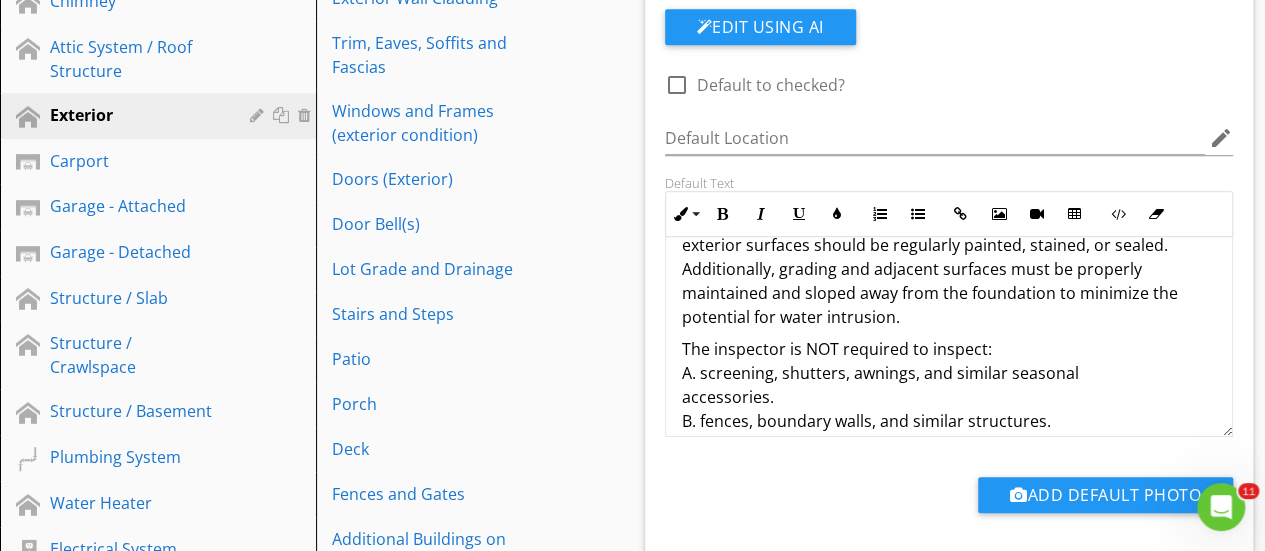 scroll, scrollTop: 254, scrollLeft: 0, axis: vertical 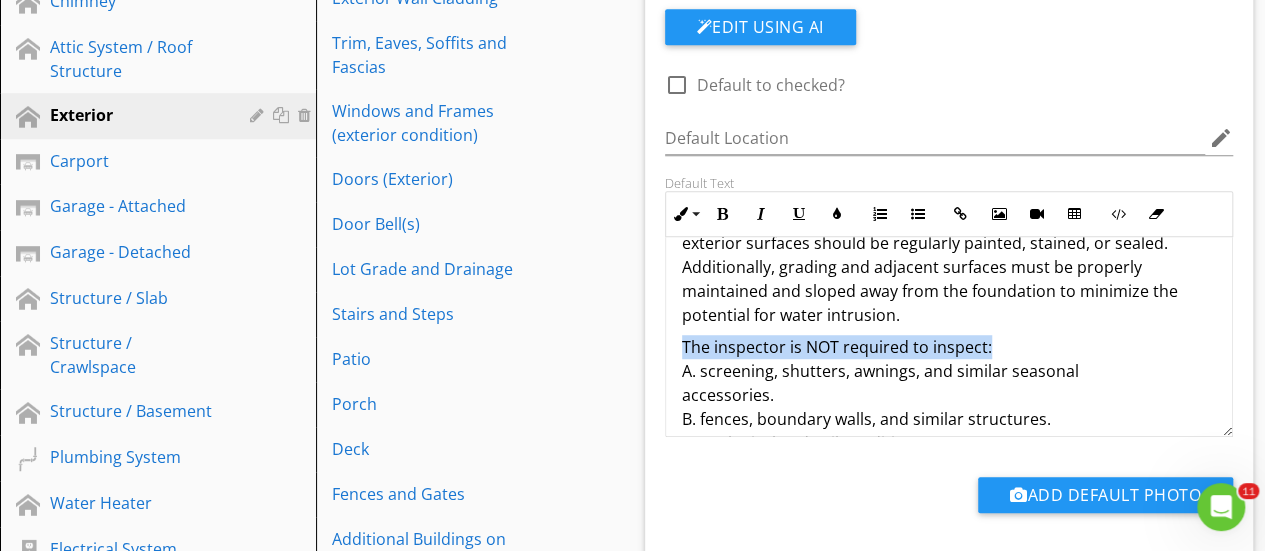 drag, startPoint x: 684, startPoint y: 339, endPoint x: 1002, endPoint y: 347, distance: 318.10062 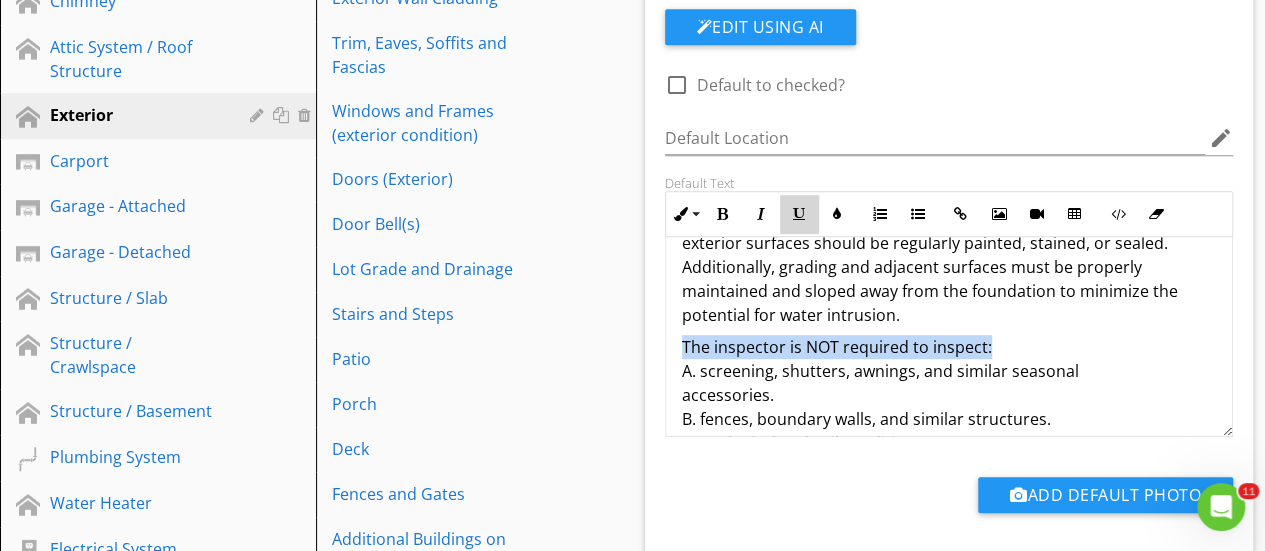 click at bounding box center [799, 214] 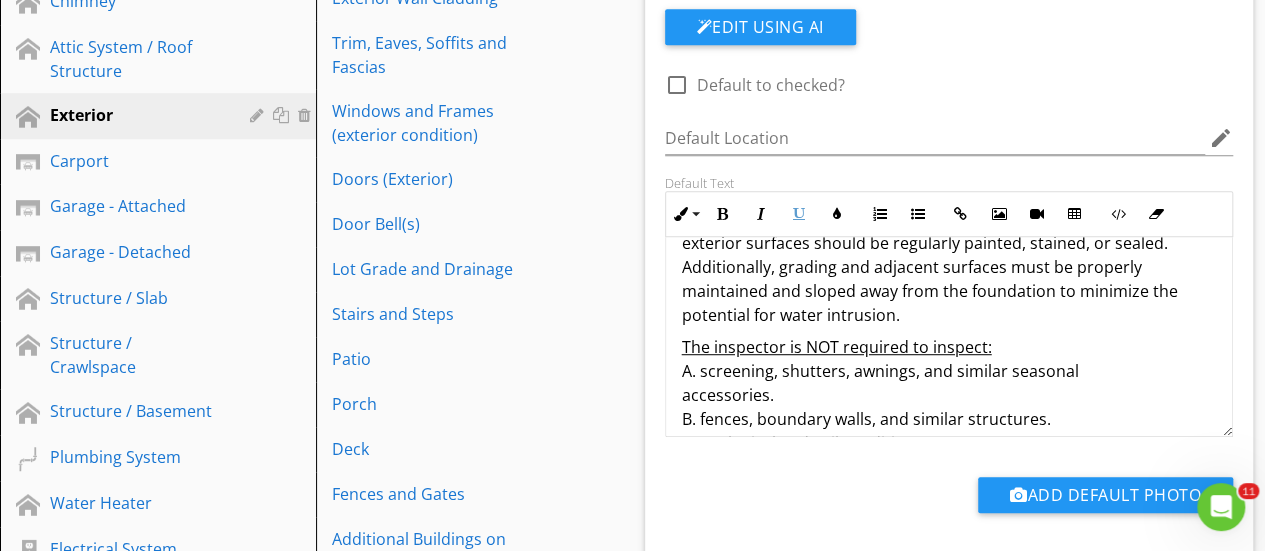 click on "The inspector is NOT required to inspect: A. screening, shutters, awnings, and similar seasonal accessories. B. fences, boundary walls, and similar structures. C. geological and soil conditions. D. recreational facilities. E. outbuildings other than garages and carports. F. seawalls, break-walls, and docks. G. erosion control and earth stabilization measures." at bounding box center (949, 443) 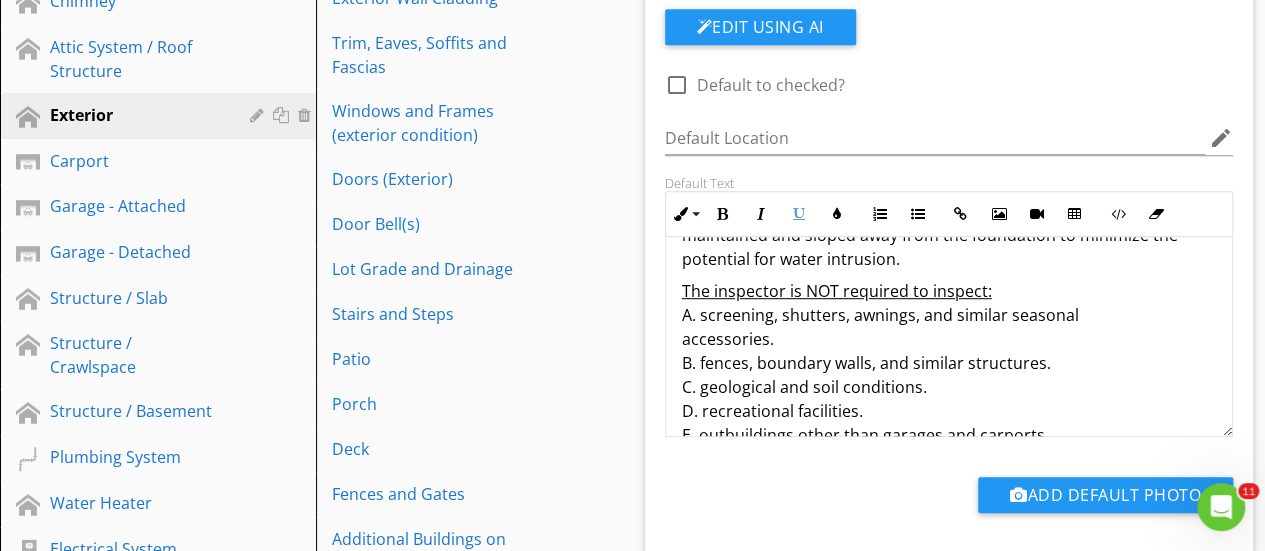 scroll, scrollTop: 312, scrollLeft: 0, axis: vertical 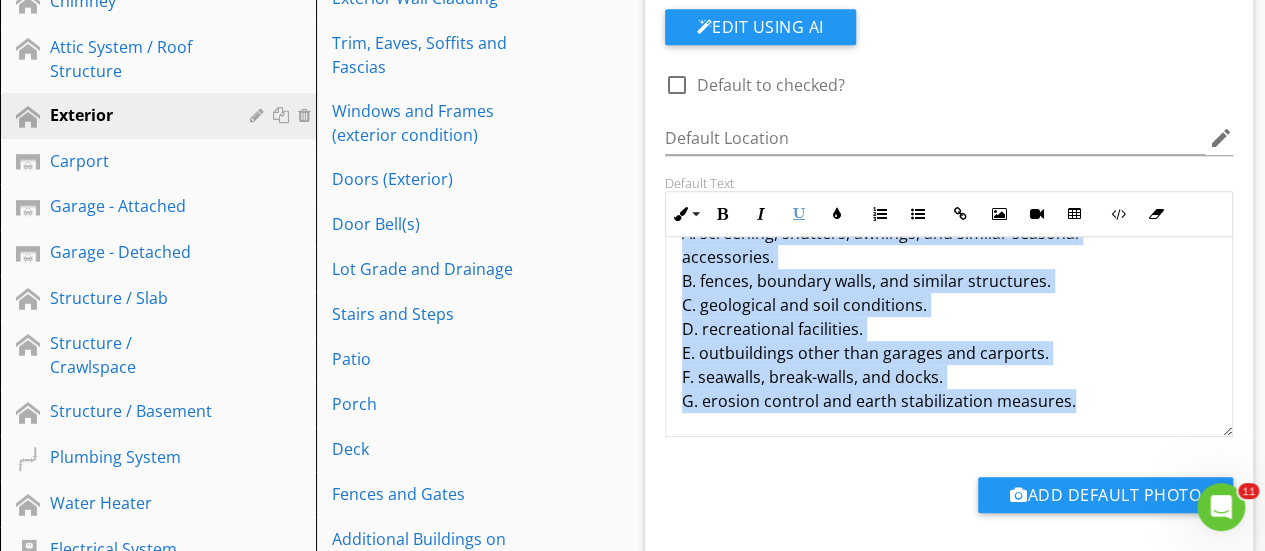 drag, startPoint x: 676, startPoint y: 283, endPoint x: 1076, endPoint y: 391, distance: 414.32355 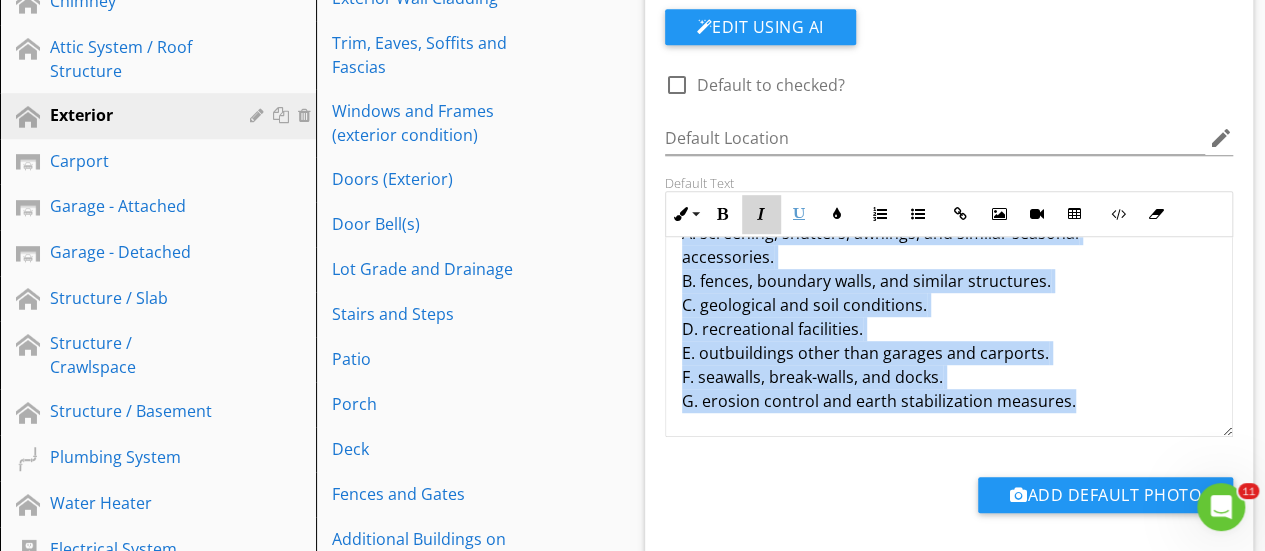 click at bounding box center [761, 214] 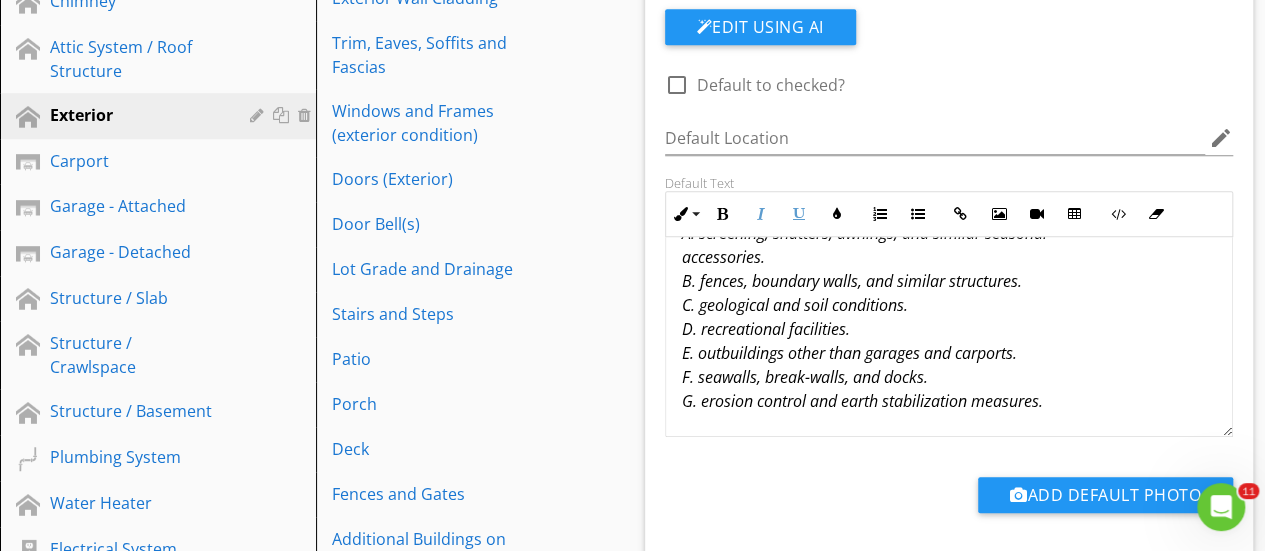 click on "The inspector is NOT required to inspect: A. screening, shutters, awnings, and similar seasonal accessories. B. fences, boundary walls, and similar structures. C. geological and soil conditions. D. recreational facilities. E. outbuildings other than garages and carports. F. seawalls, break-walls, and docks. G. erosion control and earth stabilization measures." at bounding box center [949, 305] 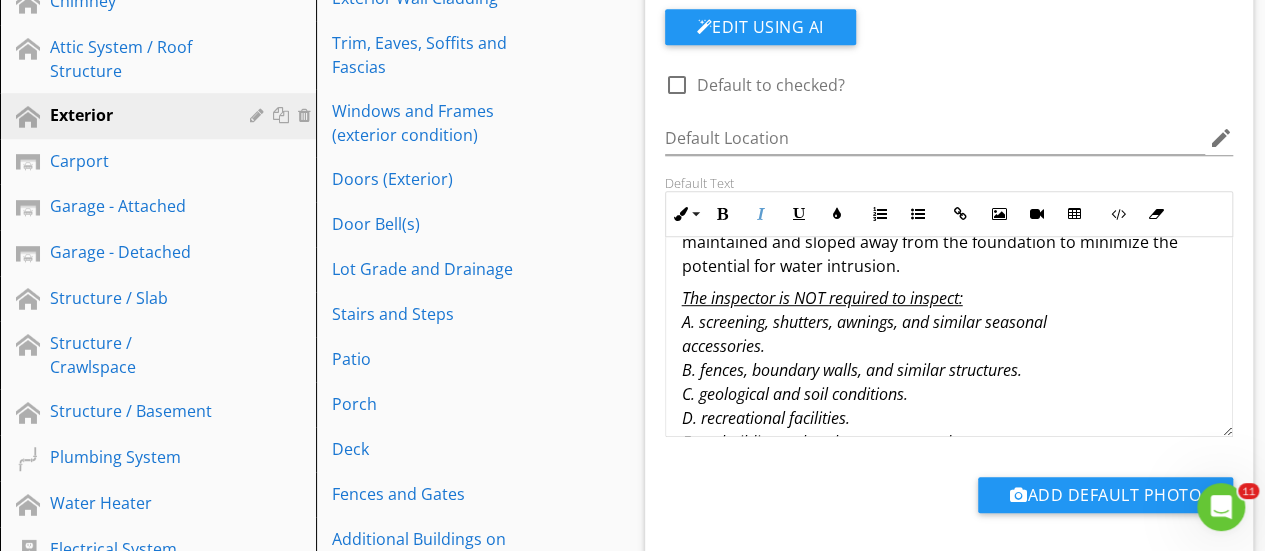 scroll, scrollTop: 304, scrollLeft: 0, axis: vertical 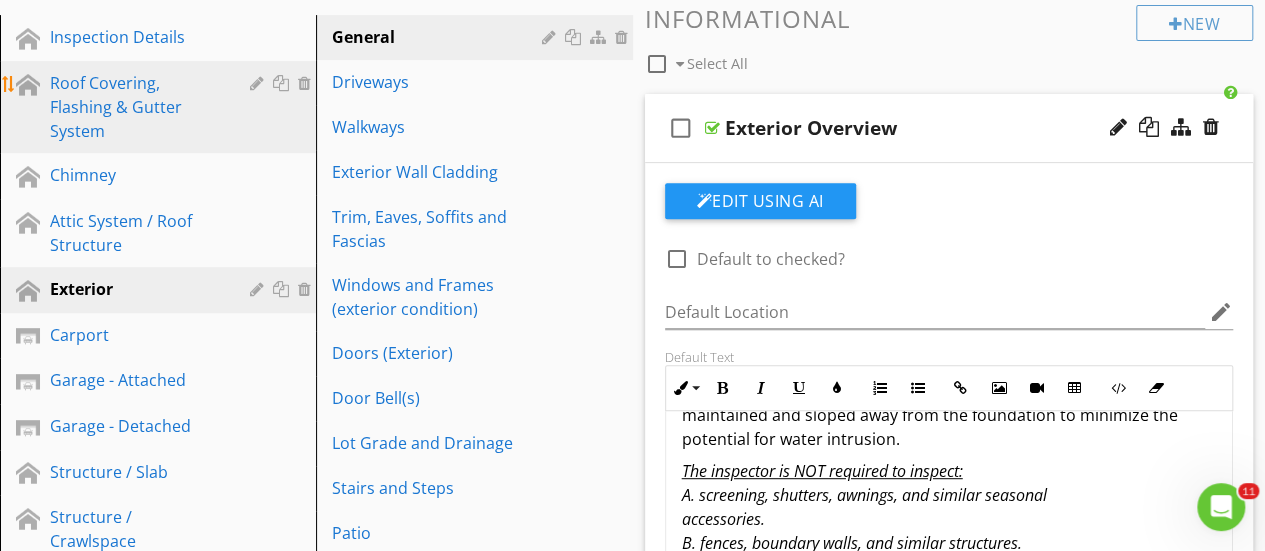 click on "Roof Covering, Flashing & Gutter System" at bounding box center [135, 107] 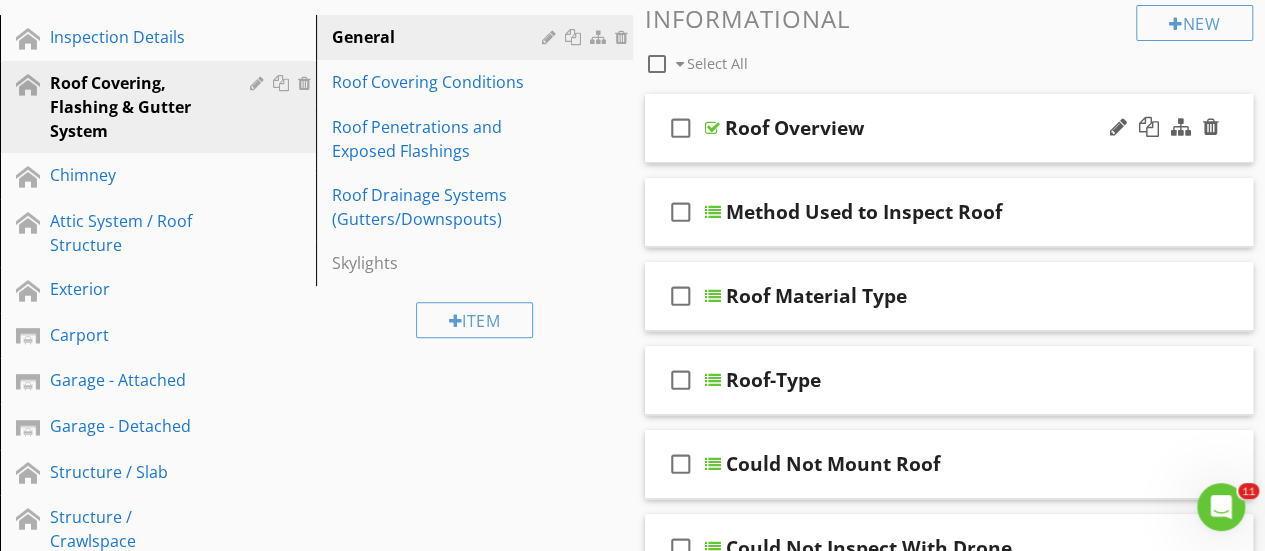 click at bounding box center [712, 128] 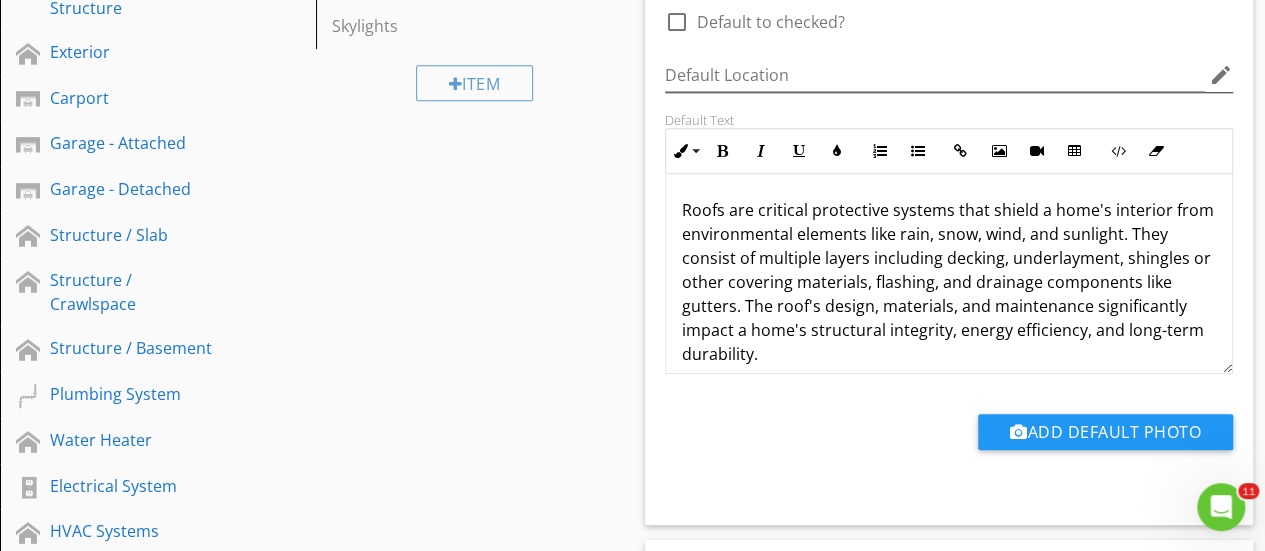scroll, scrollTop: 536, scrollLeft: 0, axis: vertical 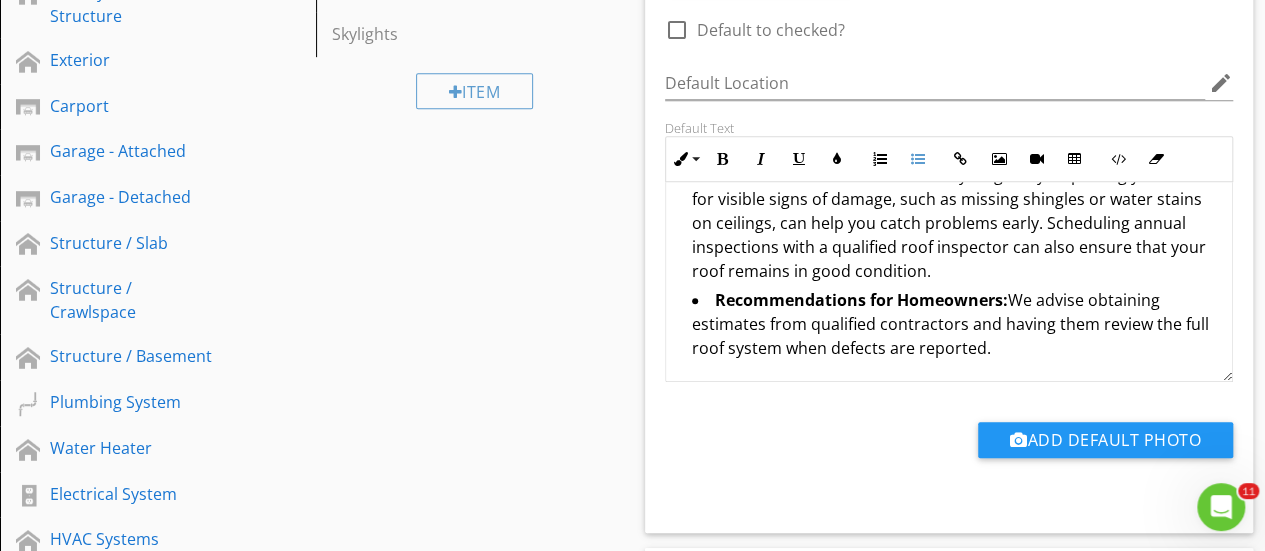 click on "Roofs are critical protective systems that shield a home's interior from environmental elements like rain, snow, wind, and sunlight. They consist of multiple layers including decking, underlayment, shingles or other covering materials, flashing, and drainage components like gutters. The roof's design, materials, and maintenance significantly impact a home's structural integrity, energy efficiency, and long-term durability. Purpose of the Roof Evaluation: This evaluation aims to identify any missing or damaged surface areas that could potentially lead to leaks. For instance, missing shingles or damaged flashing are common issues that can cause water infiltration. Limitations of Visual Inspection: Areas Vulnerable to Leaks: Importance of Flashing and Shingle Maintenance: Recommendations for Homeowners: We advise obtaining estimates from qualified contractors and having them review the full roof system when defects are reported." at bounding box center (949, -64) 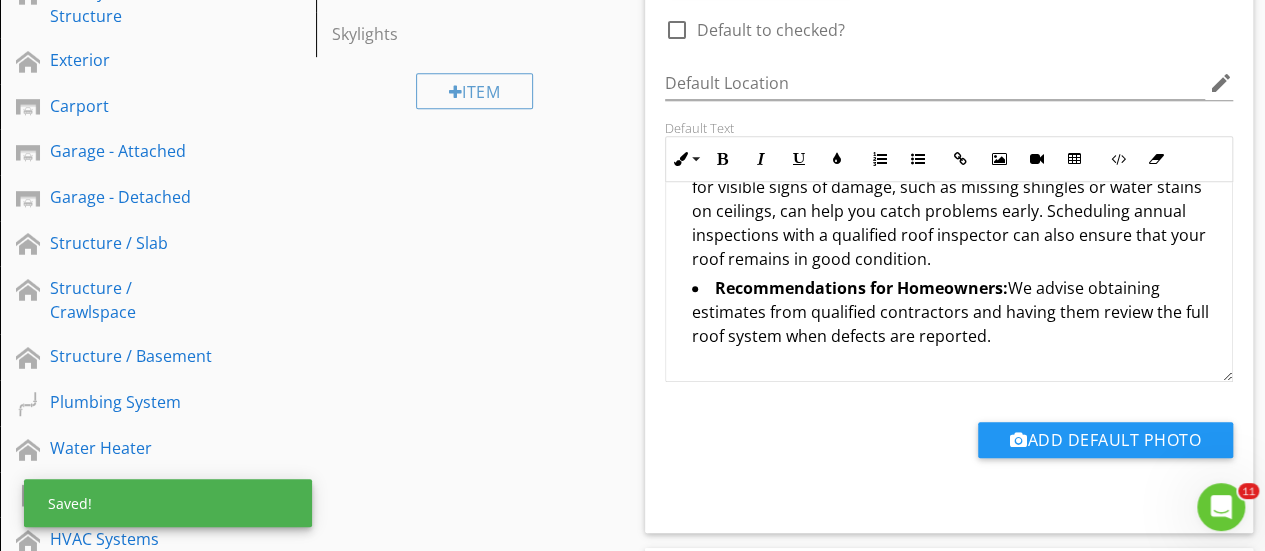 scroll, scrollTop: 798, scrollLeft: 0, axis: vertical 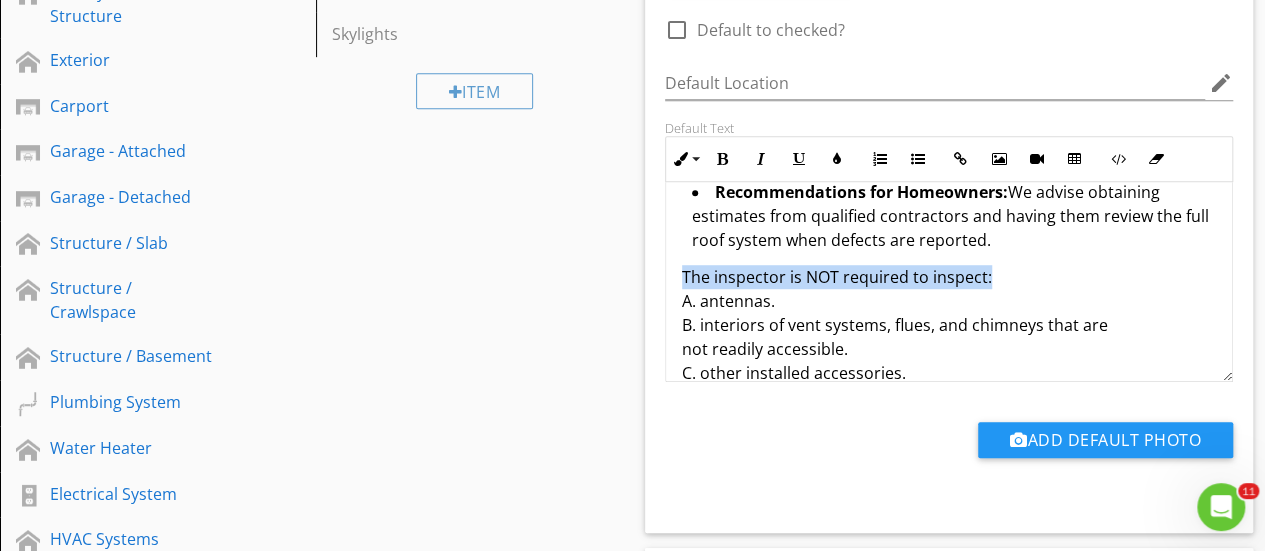 drag, startPoint x: 678, startPoint y: 271, endPoint x: 994, endPoint y: 285, distance: 316.30997 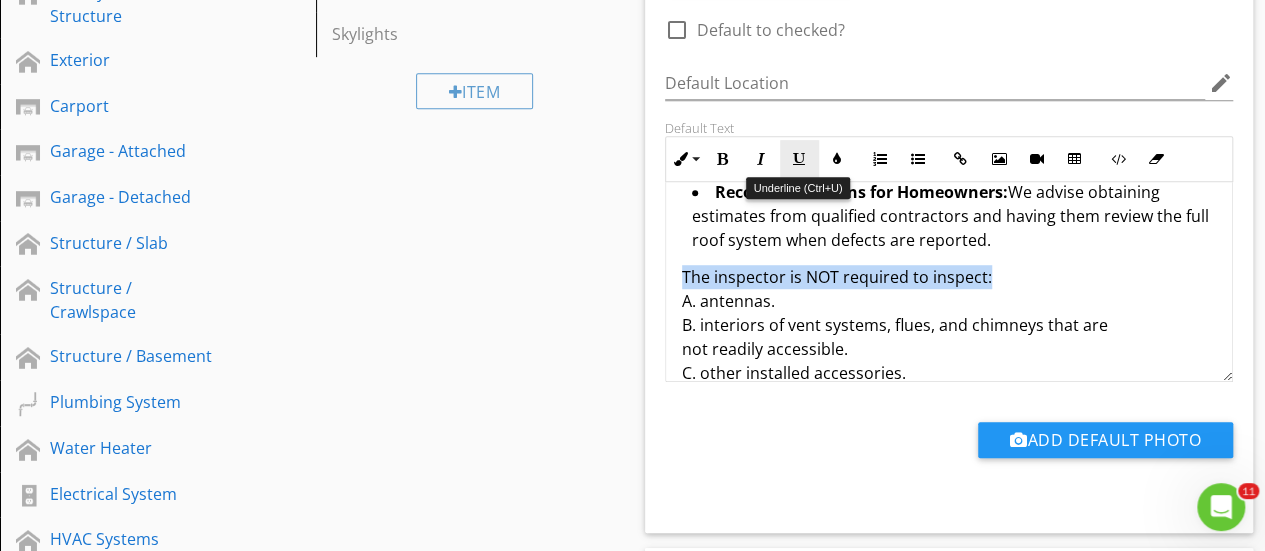 click at bounding box center [799, 159] 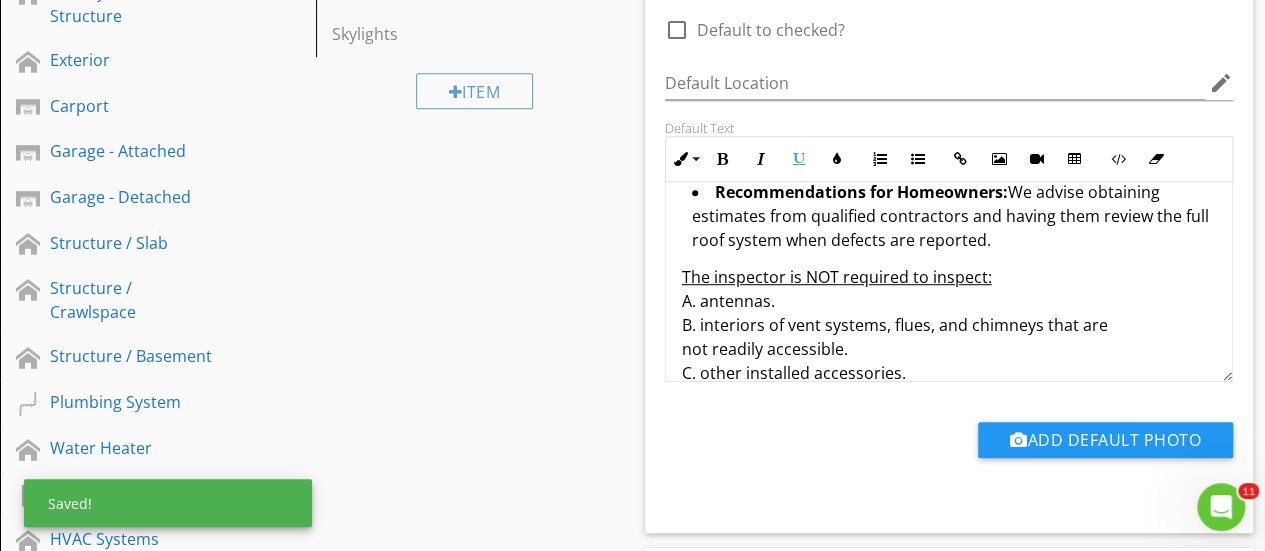click on "Roofs are critical protective systems that shield a home's interior from environmental elements like rain, snow, wind, and sunlight. They consist of multiple layers including decking, underlayment, shingles or other covering materials, flashing, and drainage components like gutters. The roof's design, materials, and maintenance significantly impact a home's structural integrity, energy efficiency, and long-term durability. Purpose of the Roof Evaluation: This evaluation aims to identify any missing or damaged surface areas that could potentially lead to leaks. For instance, missing shingles or damaged flashing are common issues that can cause water infiltration. Limitations of Visual Inspection: Areas Vulnerable to Leaks: Importance of Flashing and Shingle Maintenance: Recommendations for Homeowners: We advise obtaining estimates from qualified contractors and having them review the full roof system when defects are reported. The inspector is NOT required to inspect: A. antennas." at bounding box center (949, -104) 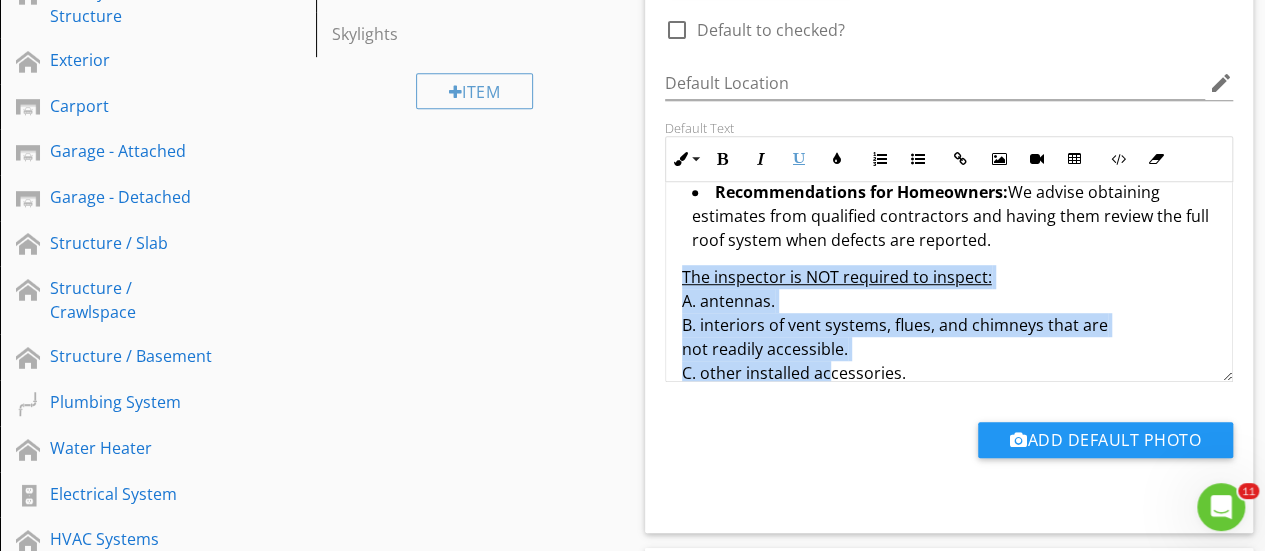 scroll, scrollTop: 826, scrollLeft: 0, axis: vertical 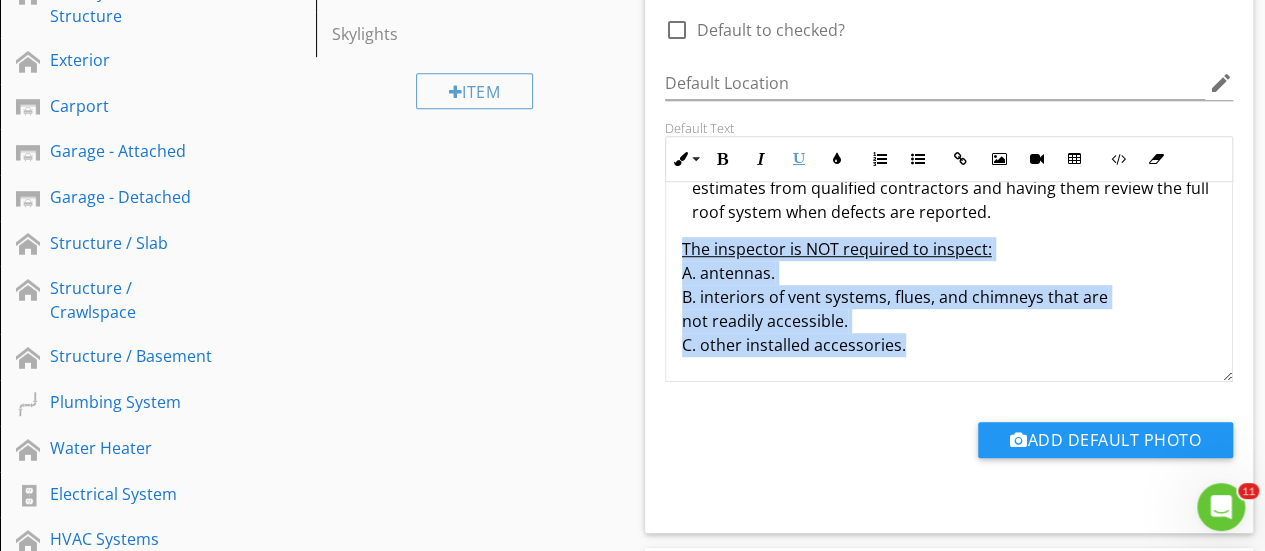 drag, startPoint x: 674, startPoint y: 269, endPoint x: 931, endPoint y: 358, distance: 271.97427 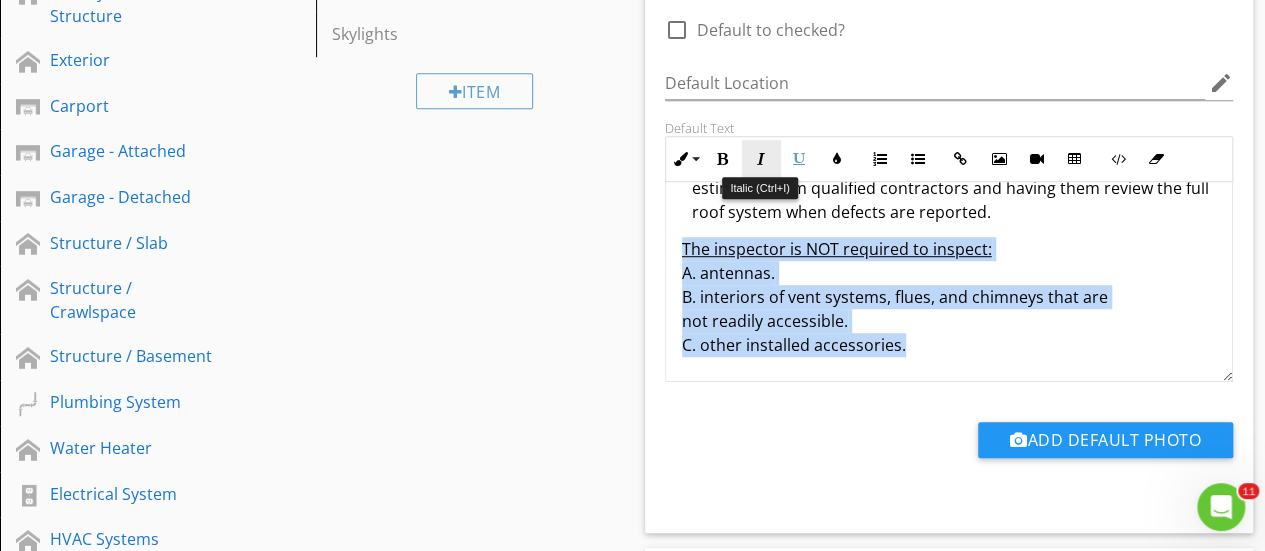 click at bounding box center (761, 159) 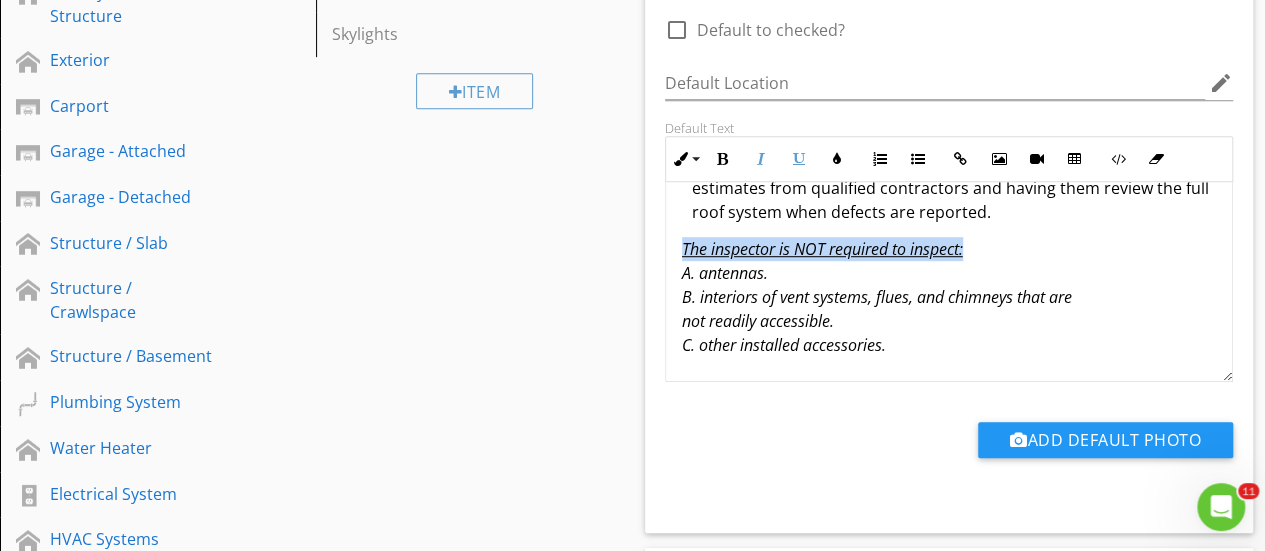 click on "Roofs are critical protective systems that shield a home's interior from environmental elements like rain, snow, wind, and sunlight. They consist of multiple layers including decking, underlayment, shingles or other covering materials, flashing, and drainage components like gutters. The roof's design, materials, and maintenance significantly impact a home's structural integrity, energy efficiency, and long-term durability. Purpose of the Roof Evaluation: This evaluation aims to identify any missing or damaged surface areas that could potentially lead to leaks. For instance, missing shingles or damaged flashing are common issues that can cause water infiltration. Limitations of Visual Inspection: Areas Vulnerable to Leaks: Importance of Flashing and Shingle Maintenance: Recommendations for Homeowners: We advise obtaining estimates from qualified contractors and having them review the full roof system when defects are reported. The inspector is NOT required to inspect: A. antennas." at bounding box center (949, -132) 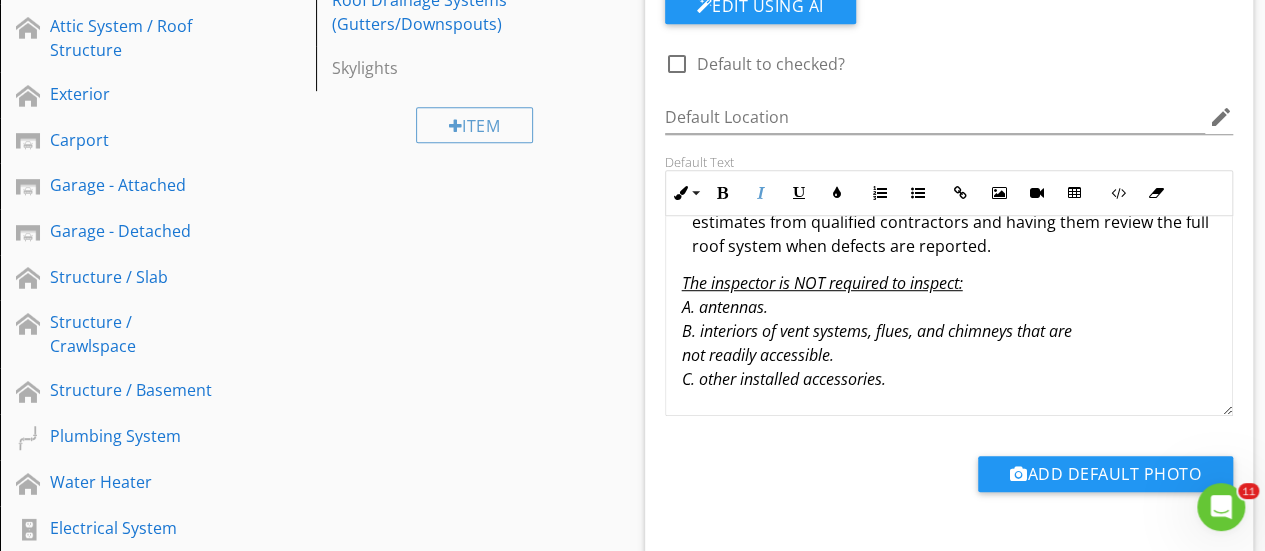 scroll, scrollTop: 501, scrollLeft: 0, axis: vertical 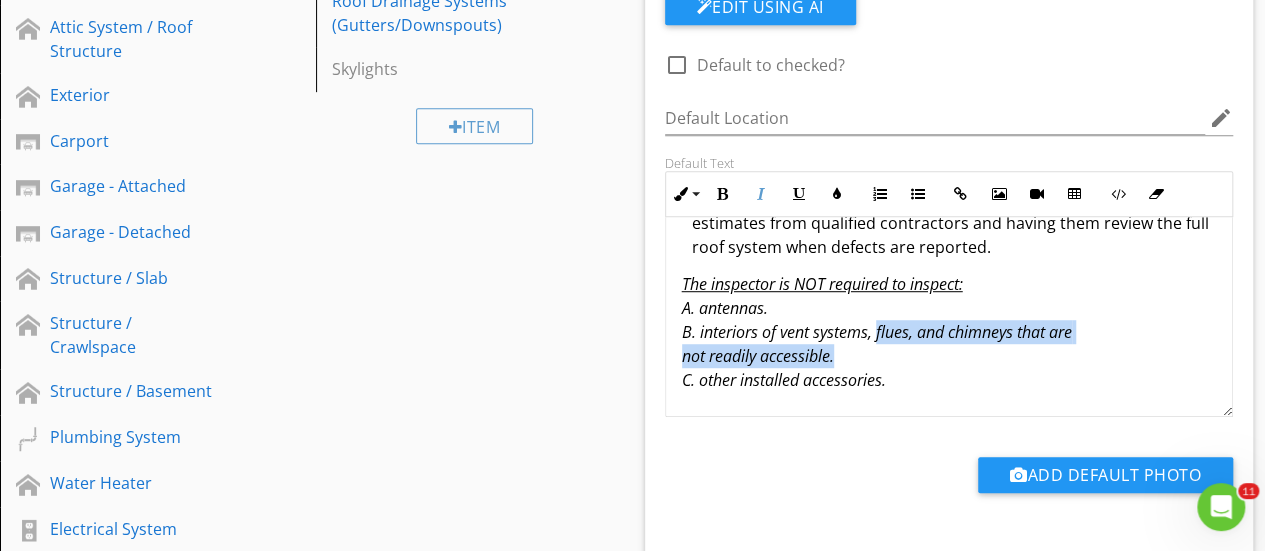 drag, startPoint x: 877, startPoint y: 334, endPoint x: 880, endPoint y: 353, distance: 19.235384 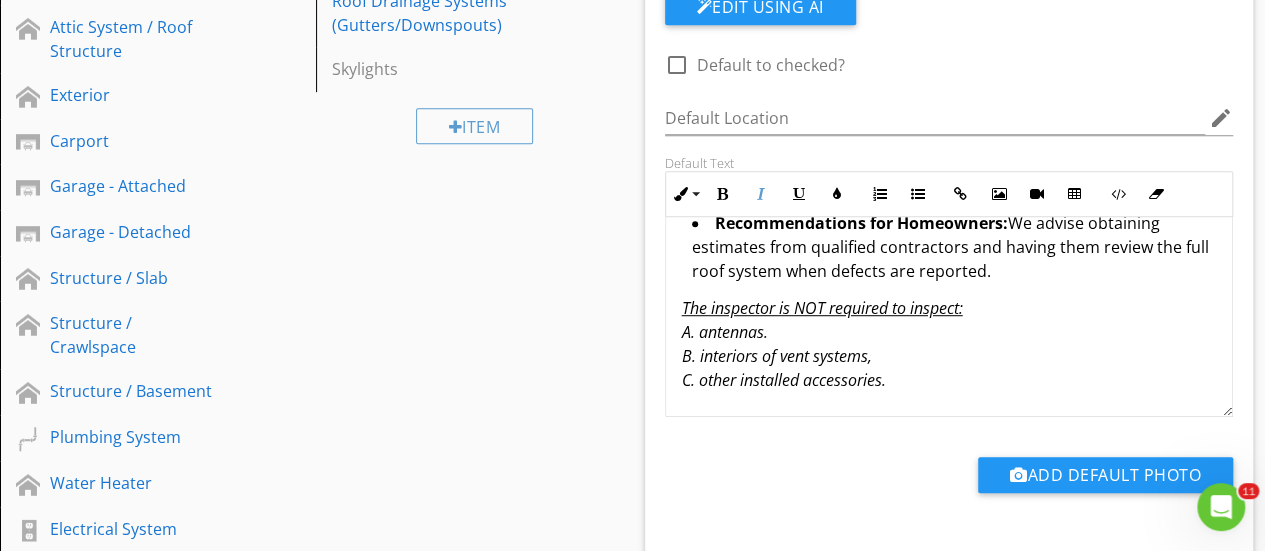 scroll, scrollTop: 802, scrollLeft: 0, axis: vertical 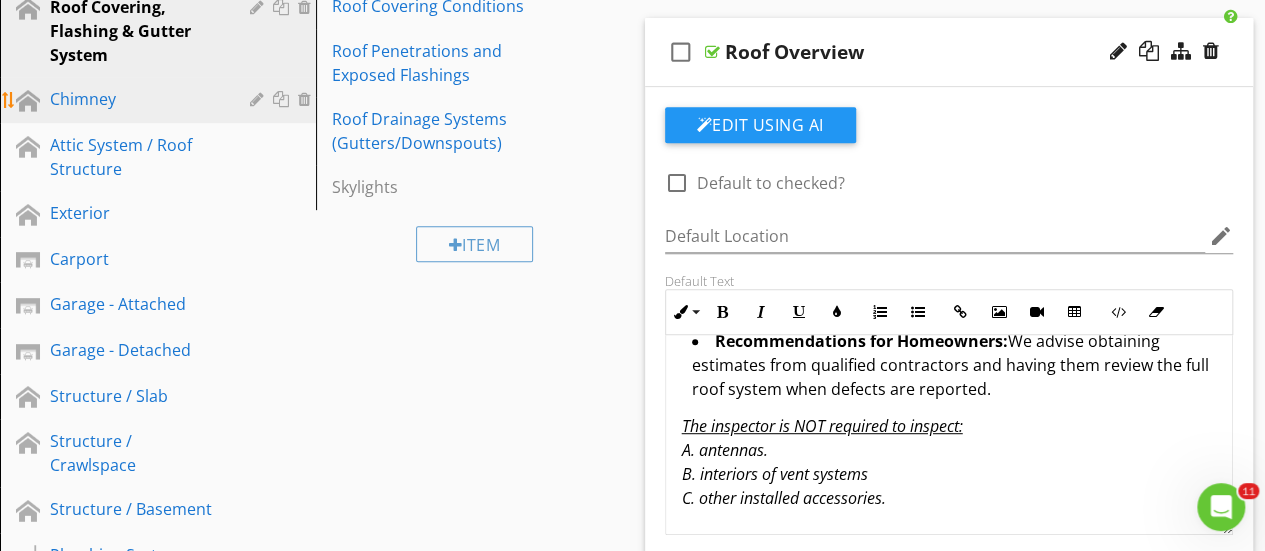 click on "Chimney" at bounding box center (135, 99) 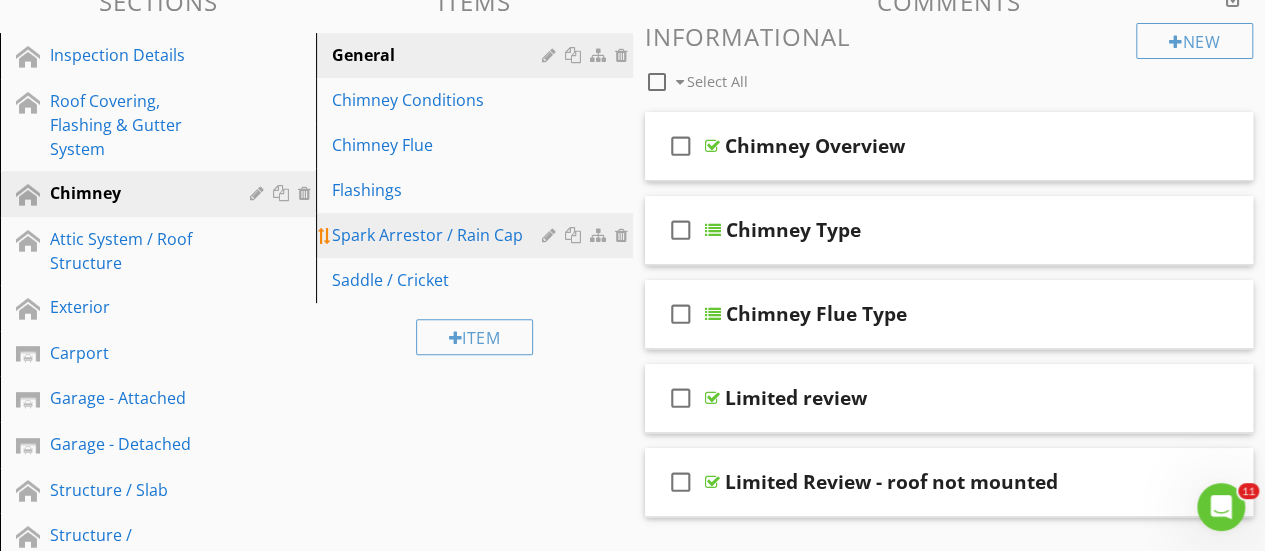 scroll, scrollTop: 264, scrollLeft: 0, axis: vertical 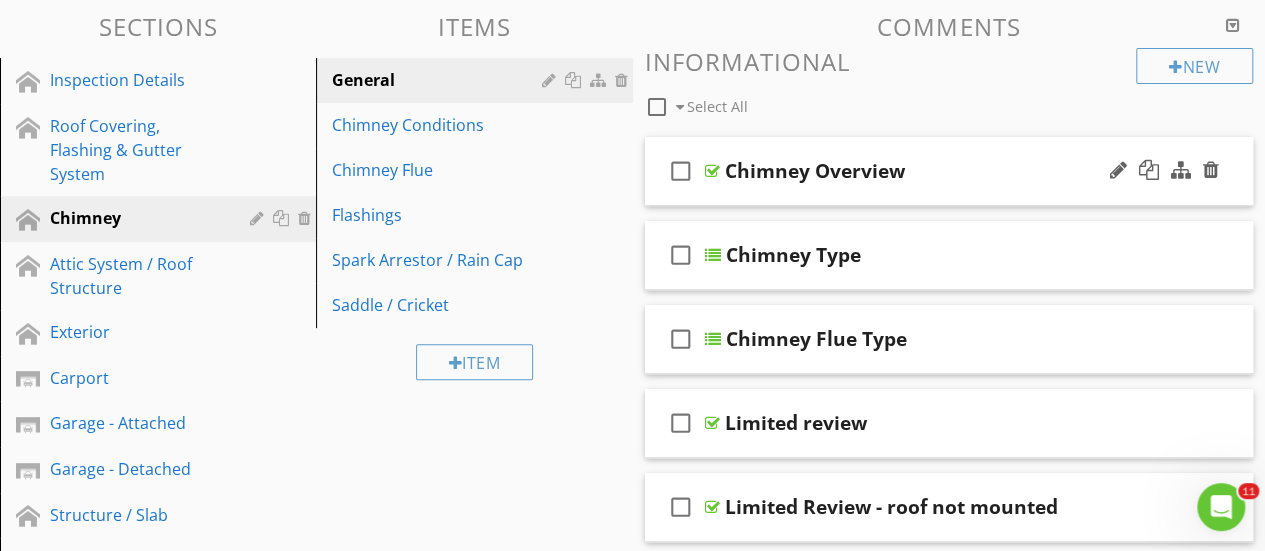 click at bounding box center (712, 171) 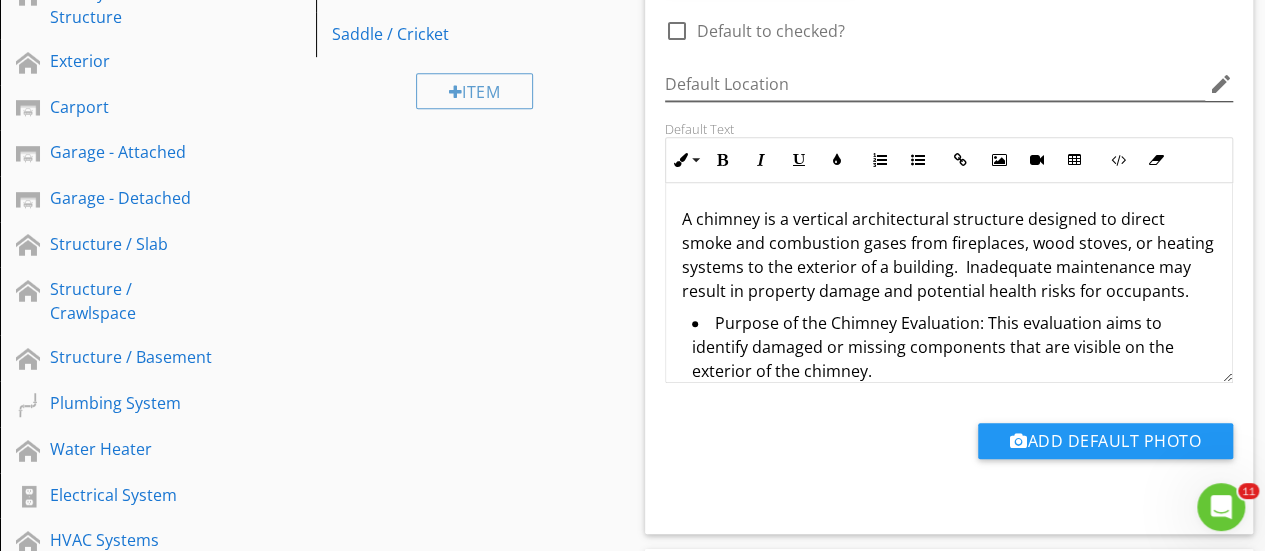 scroll, scrollTop: 632, scrollLeft: 0, axis: vertical 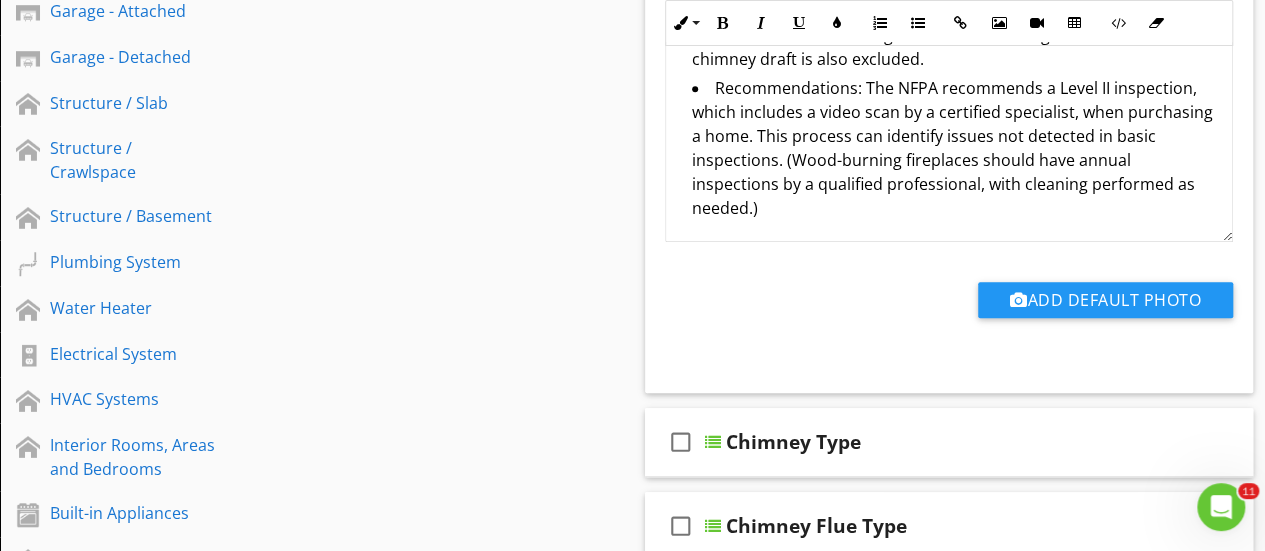 click on "Recommendations: The NFPA recommends a Level II inspection, which includes a video scan by a certified specialist, when purchasing a home. This process can identify issues not detected in basic inspections. (Wood-burning fireplaces should have annual inspections by a qualified professional, with cleaning performed as needed.)" at bounding box center [954, 150] 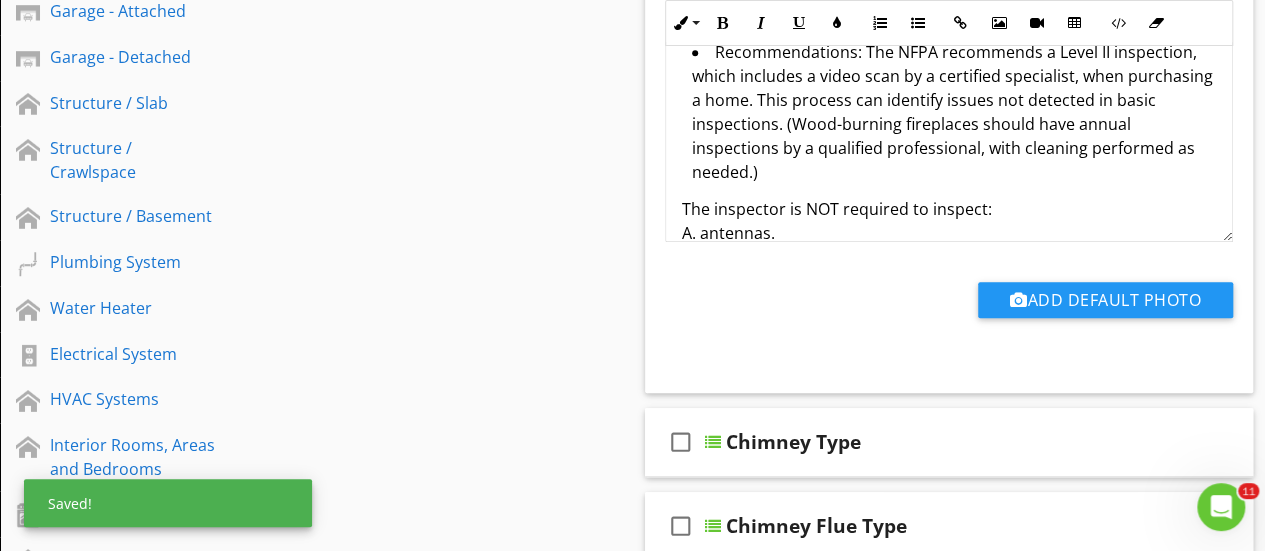 scroll, scrollTop: 404, scrollLeft: 0, axis: vertical 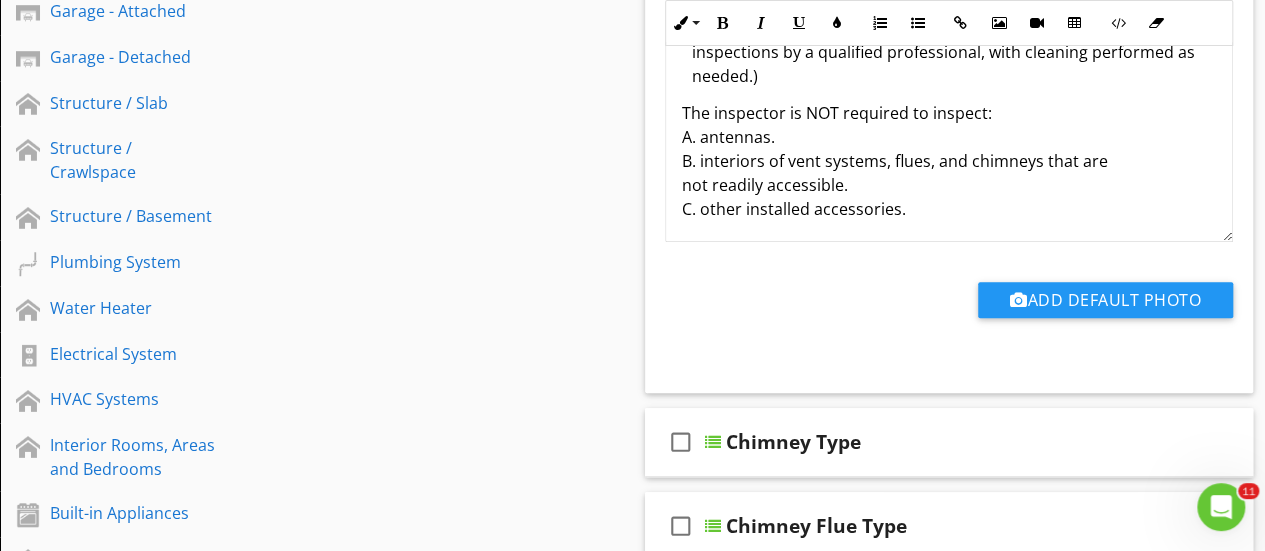click on "The inspector is NOT required to inspect: A. antennas. B. interiors of vent systems, flues, and chimneys that are not readily accessible. C. other installed accessories." at bounding box center [949, 161] 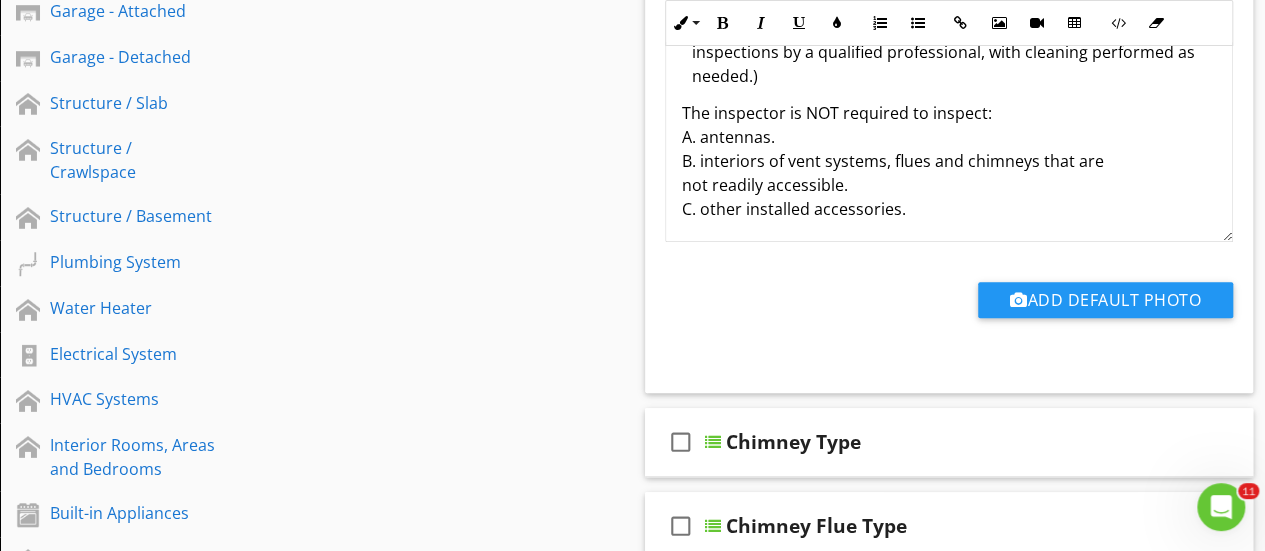 click on "The inspector is NOT required to inspect: A. antennas. B. interiors of vent systems, flues and chimneys that are not readily accessible. C. other installed accessories." at bounding box center [949, 161] 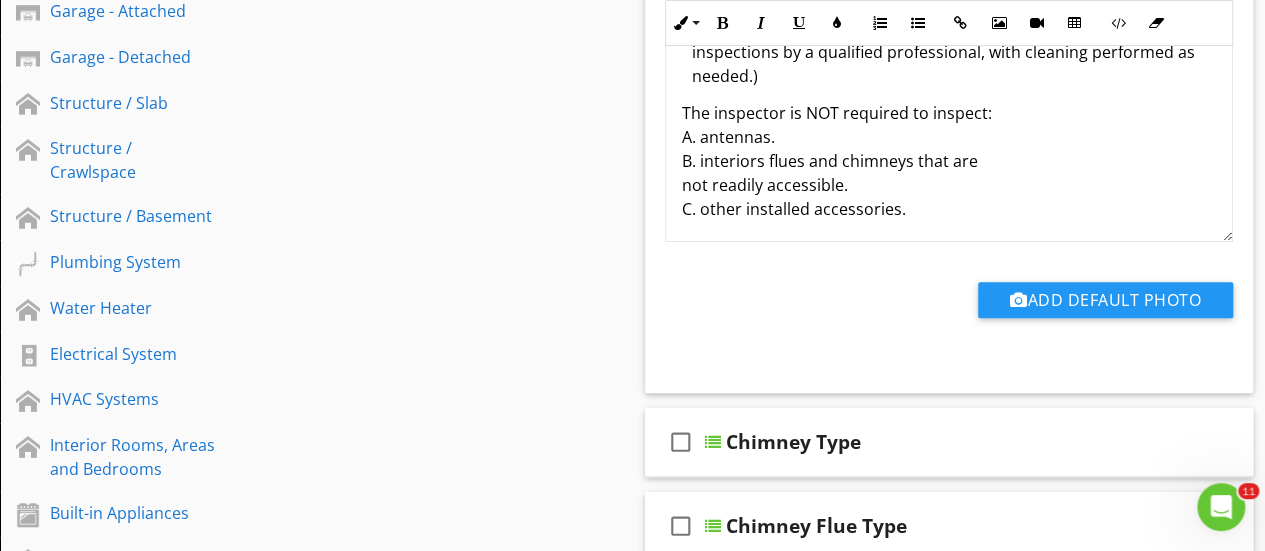 type 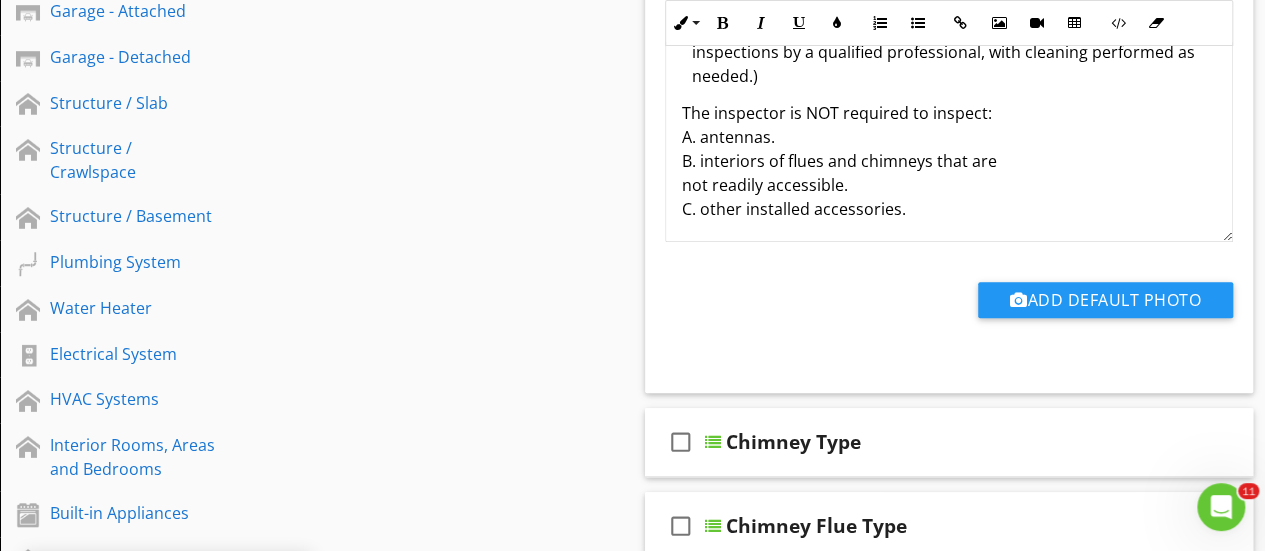 click on "The inspector is NOT required to inspect: A. antennas. B. interiors of flues and chimneys that are not readily accessible. C. other installed accessories." at bounding box center (949, 161) 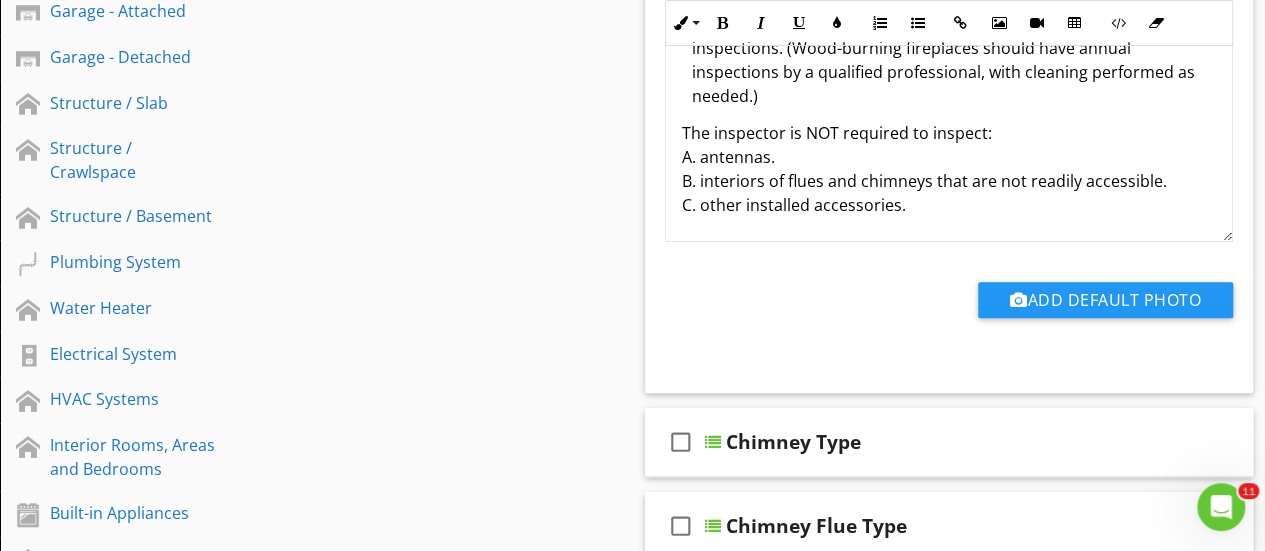 click on "The inspector is NOT required to inspect: A. antennas. B. interiors of flues and chimneys that are not readily accessible. C. other installed accessories." at bounding box center [949, 169] 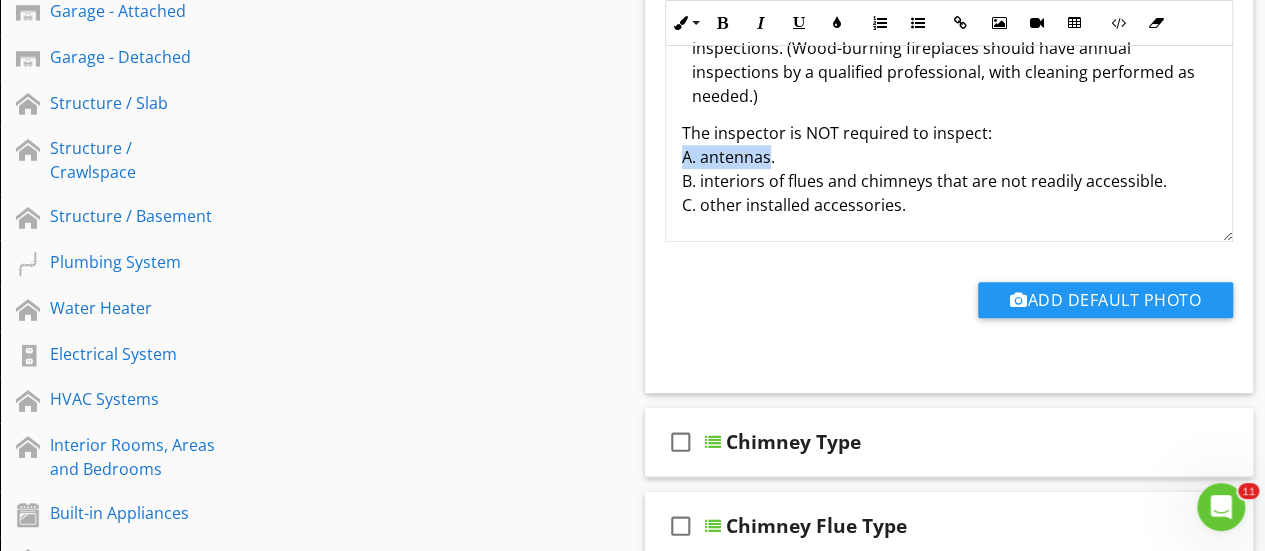 drag, startPoint x: 770, startPoint y: 163, endPoint x: 682, endPoint y: 165, distance: 88.02273 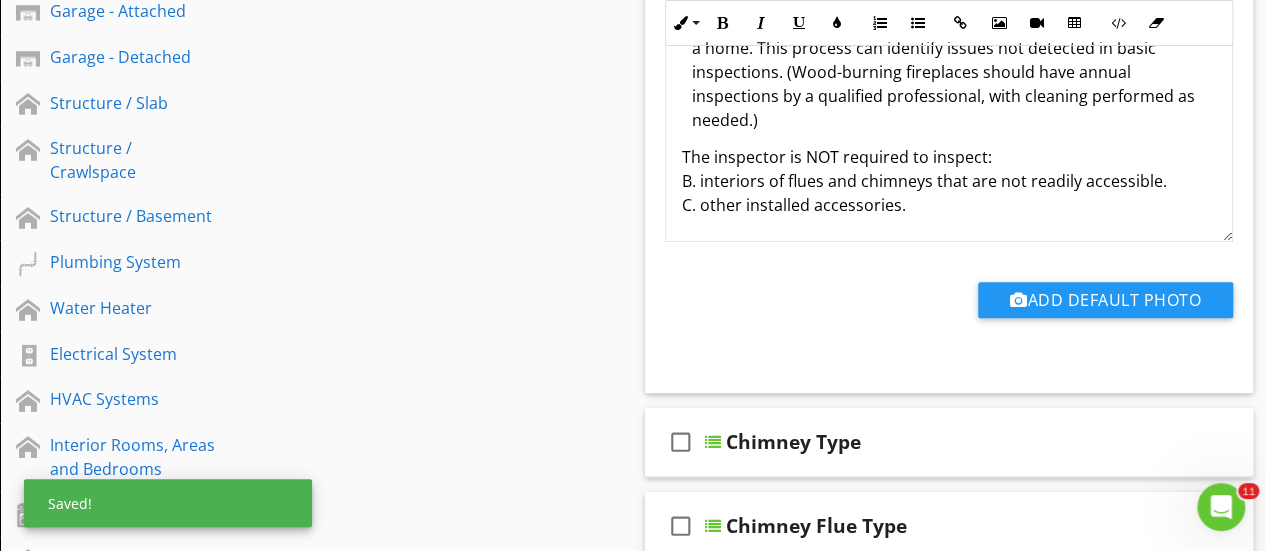 scroll, scrollTop: 697, scrollLeft: 0, axis: vertical 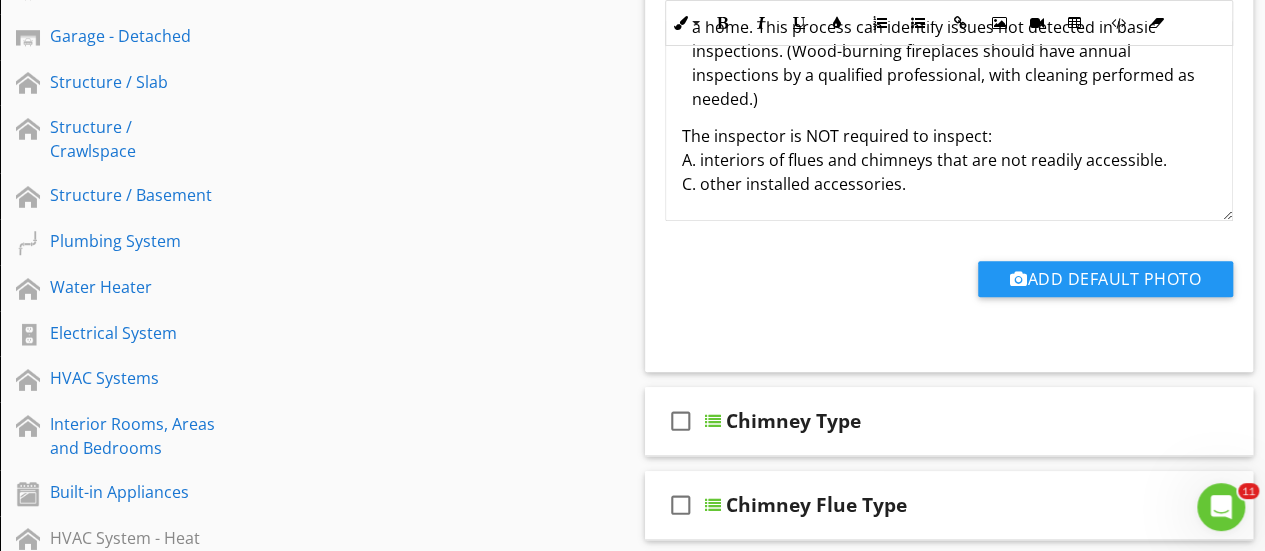 click on "The inspector is NOT required to inspect: A. interiors of flues and chimneys that are not readily accessible. C. other installed accessories." at bounding box center [949, 160] 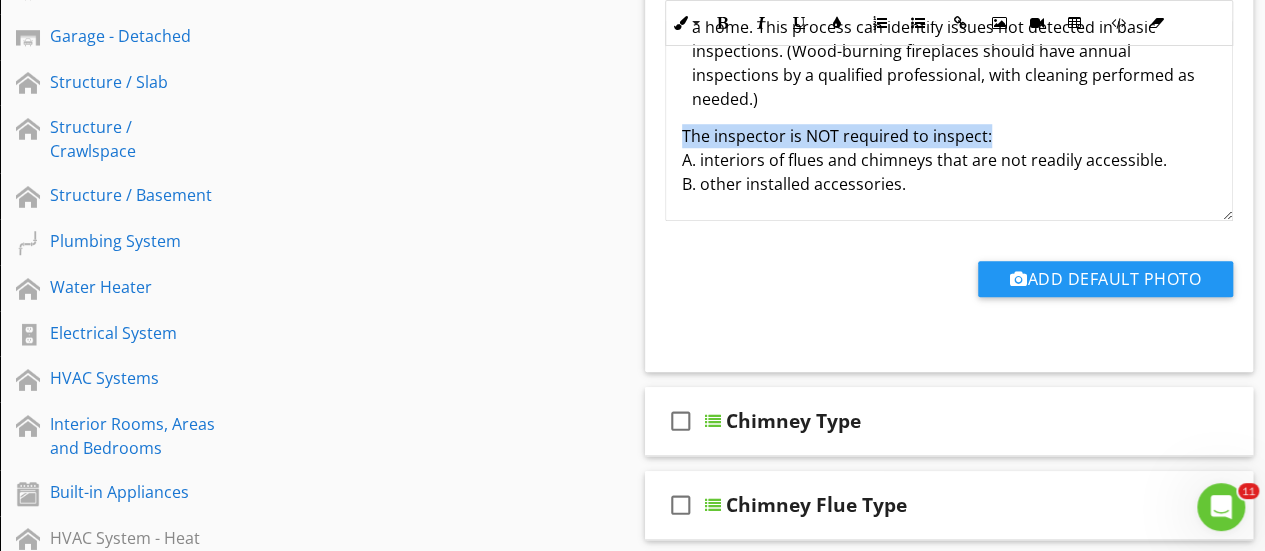 drag, startPoint x: 680, startPoint y: 134, endPoint x: 988, endPoint y: 133, distance: 308.00162 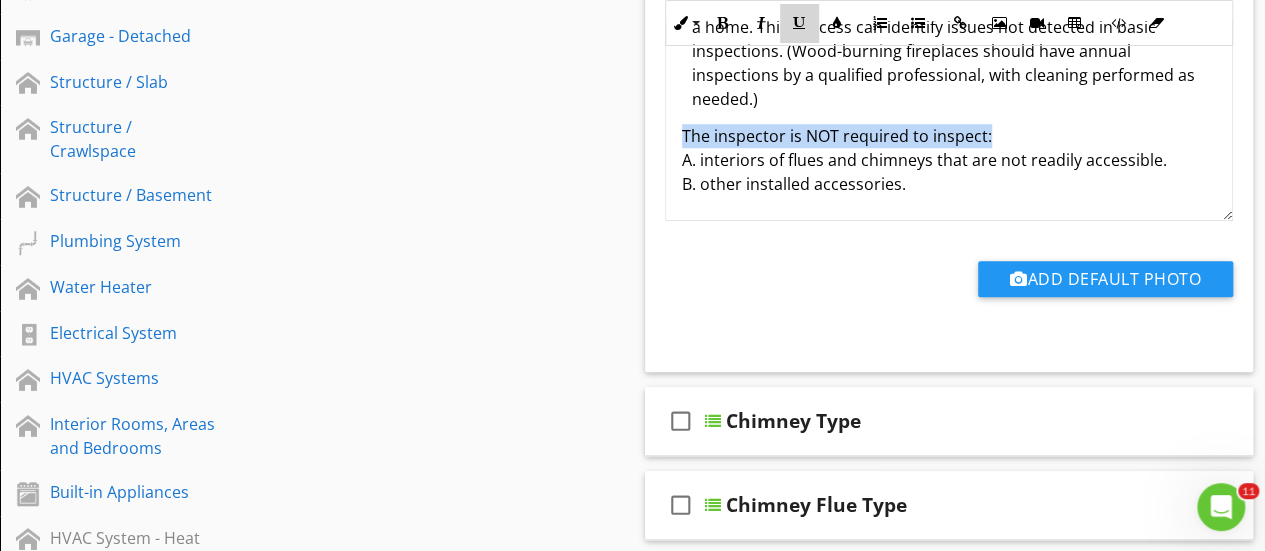 click at bounding box center [799, 23] 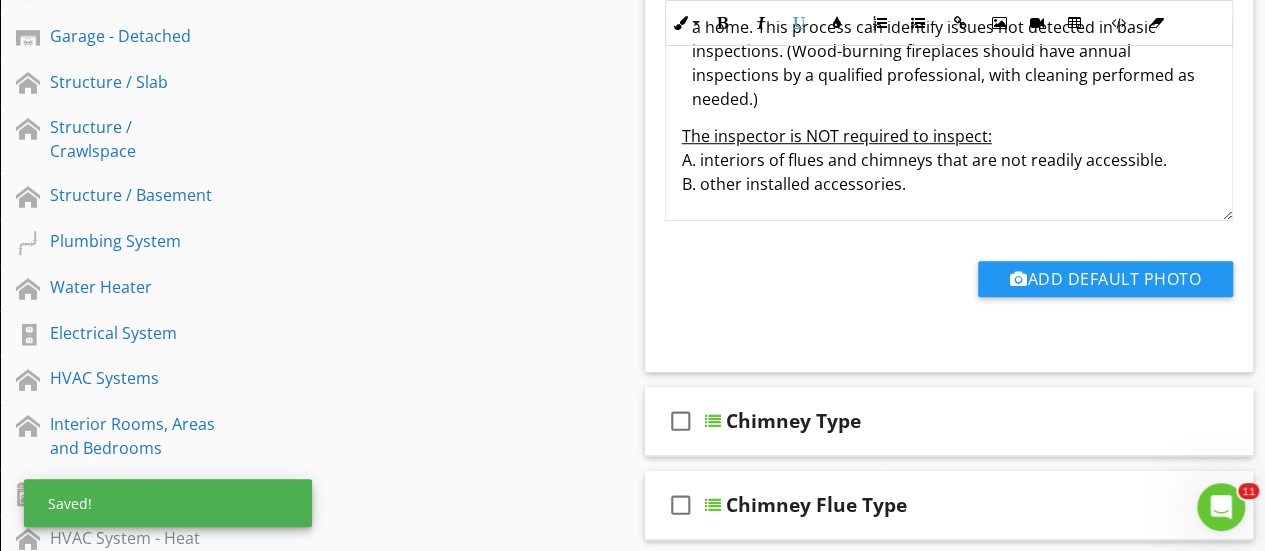 click on "The inspector is NOT required to inspect:" at bounding box center (837, 136) 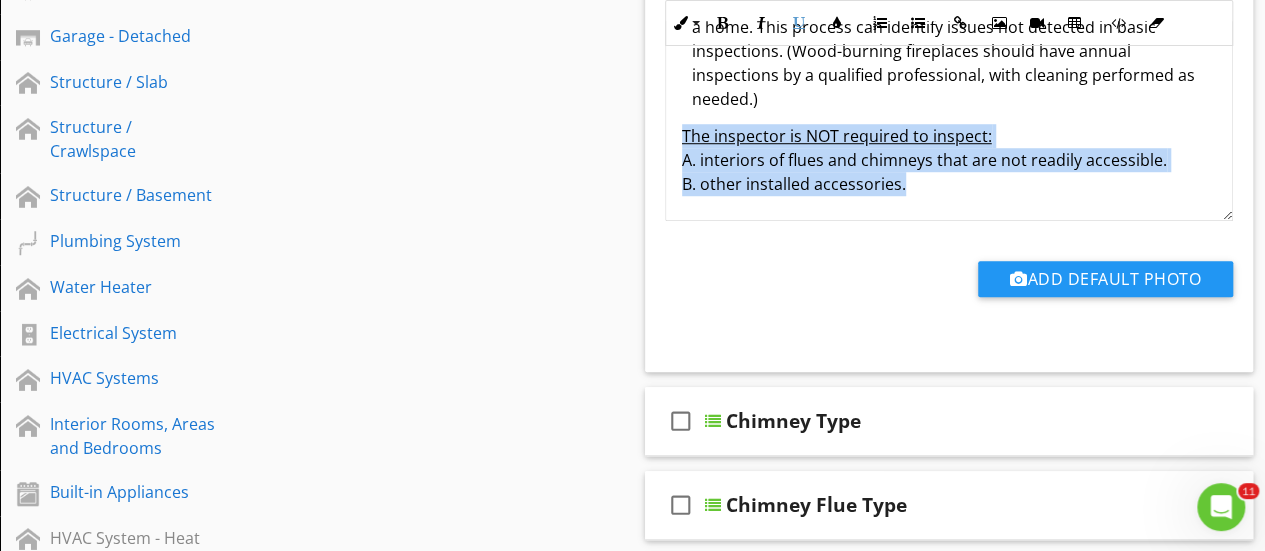 drag, startPoint x: 680, startPoint y: 139, endPoint x: 916, endPoint y: 197, distance: 243.02263 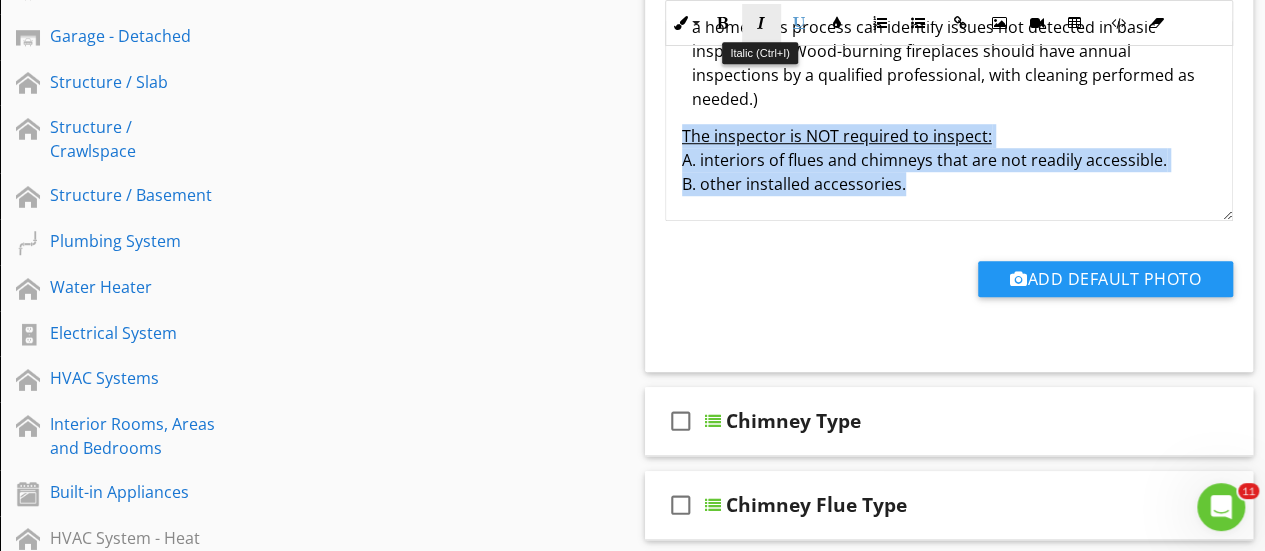 click at bounding box center (761, 23) 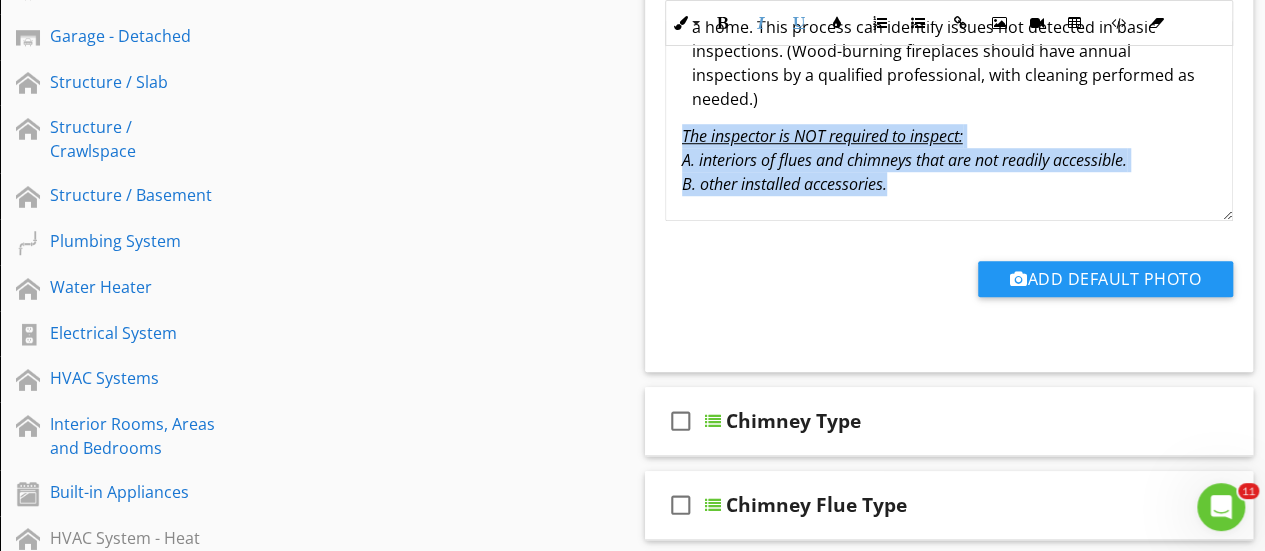 click on "The inspector is NOT required to inspect: A. interiors of flues and chimneys that are not readily accessible. B. other installed accessories." at bounding box center [949, 160] 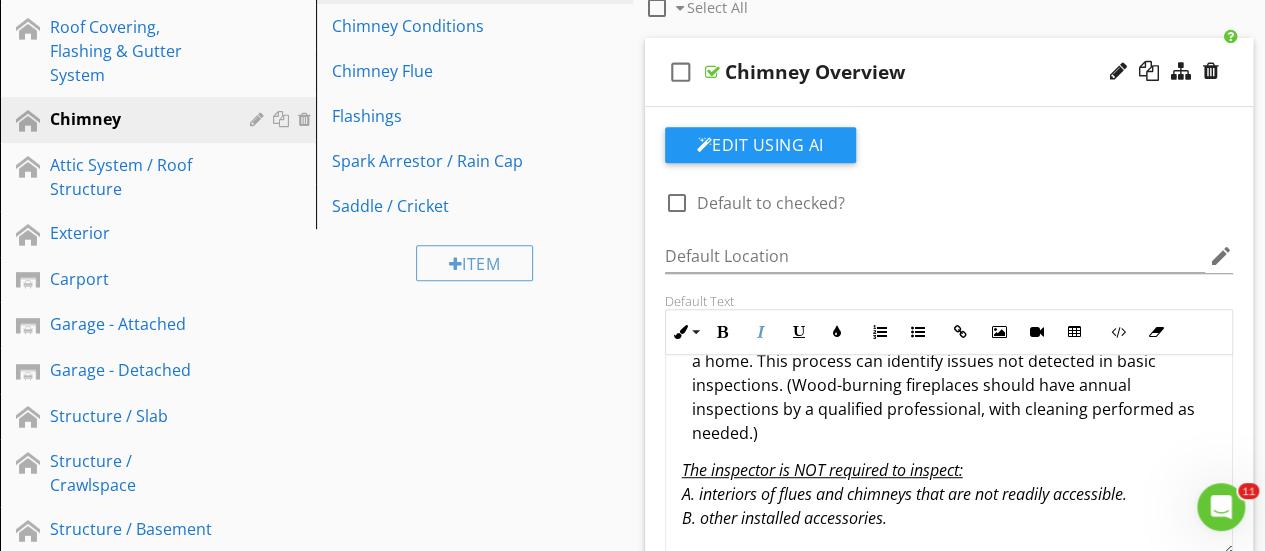 scroll, scrollTop: 362, scrollLeft: 0, axis: vertical 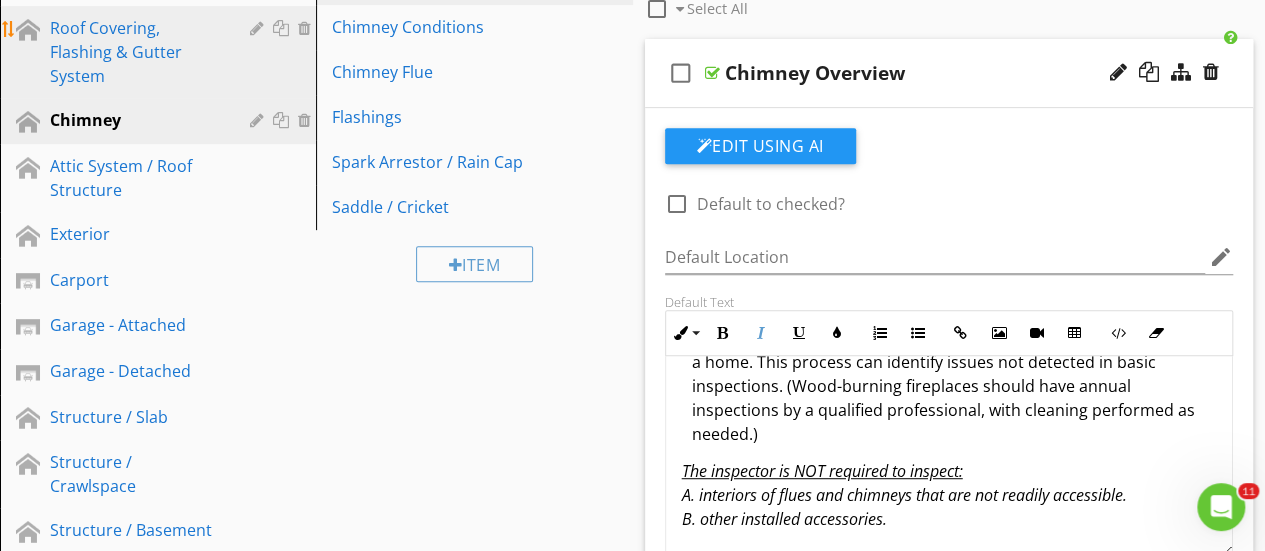 click on "Roof Covering, Flashing & Gutter System" at bounding box center (135, 52) 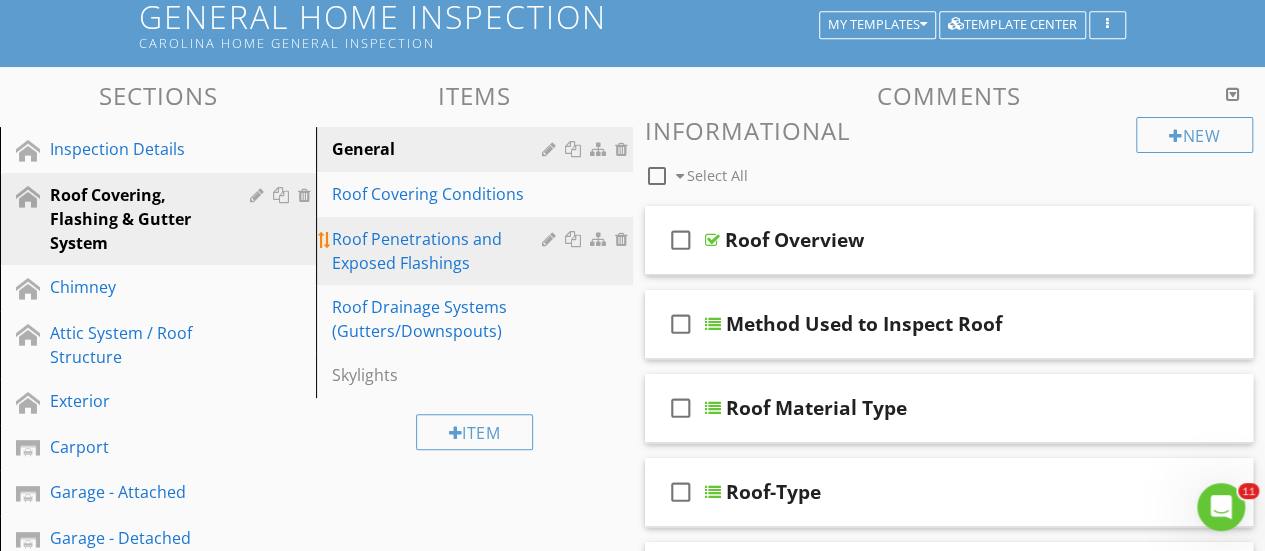 scroll, scrollTop: 194, scrollLeft: 0, axis: vertical 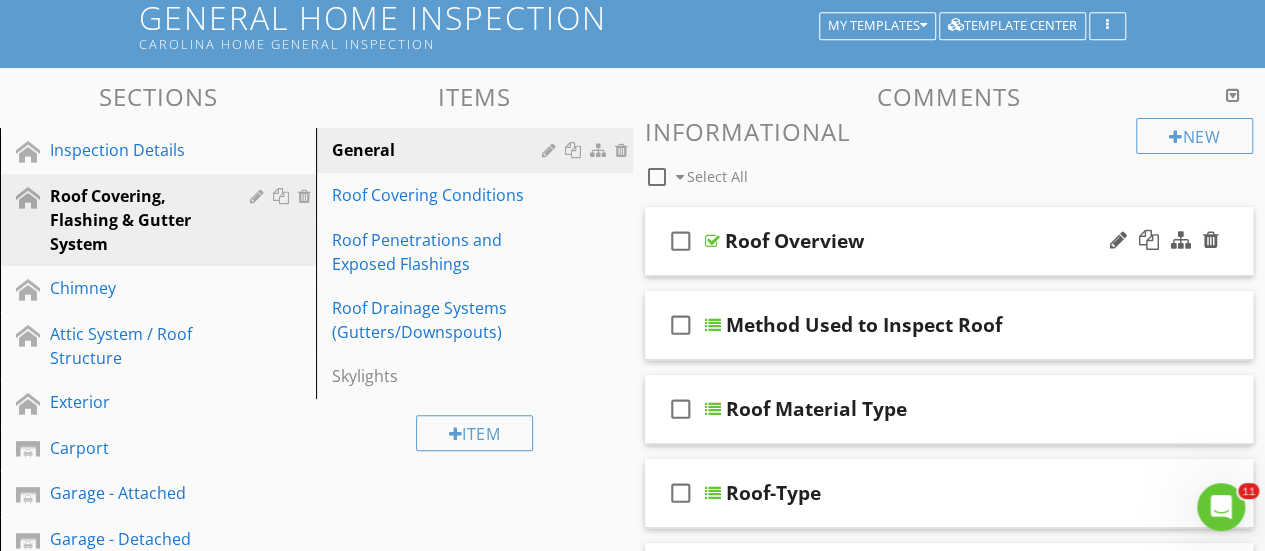 click at bounding box center (712, 241) 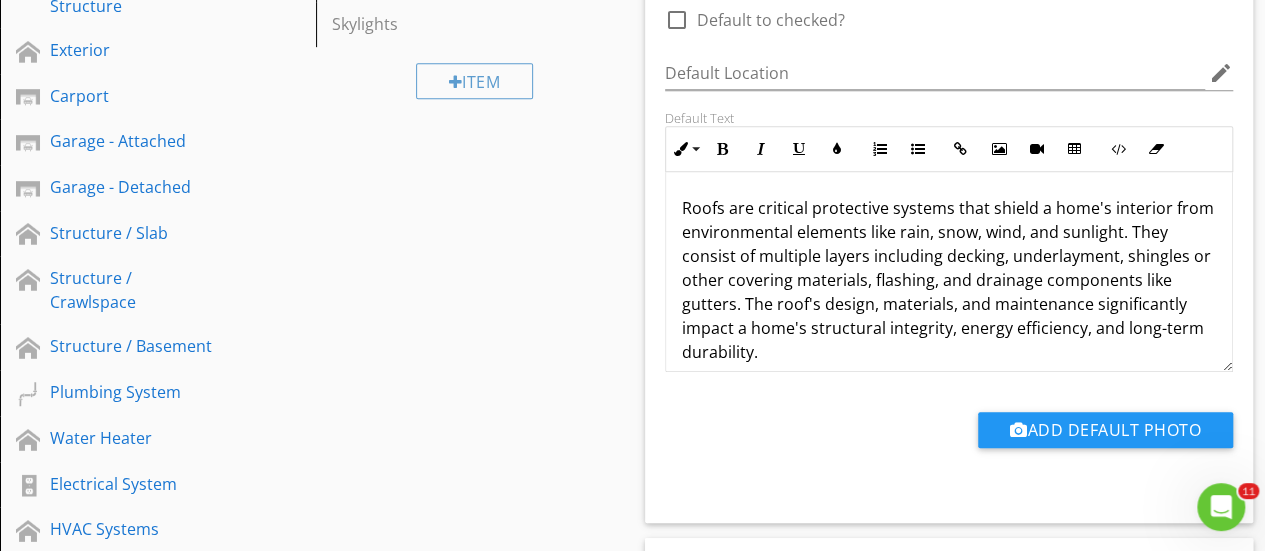scroll, scrollTop: 548, scrollLeft: 0, axis: vertical 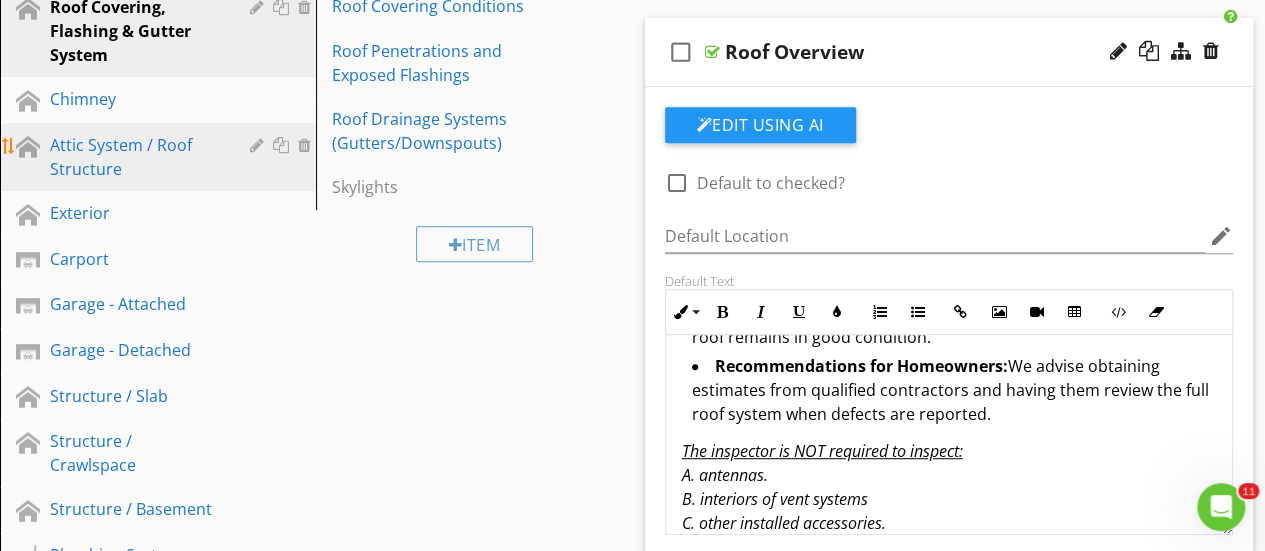 click on "Attic System / Roof Structure" at bounding box center [135, 157] 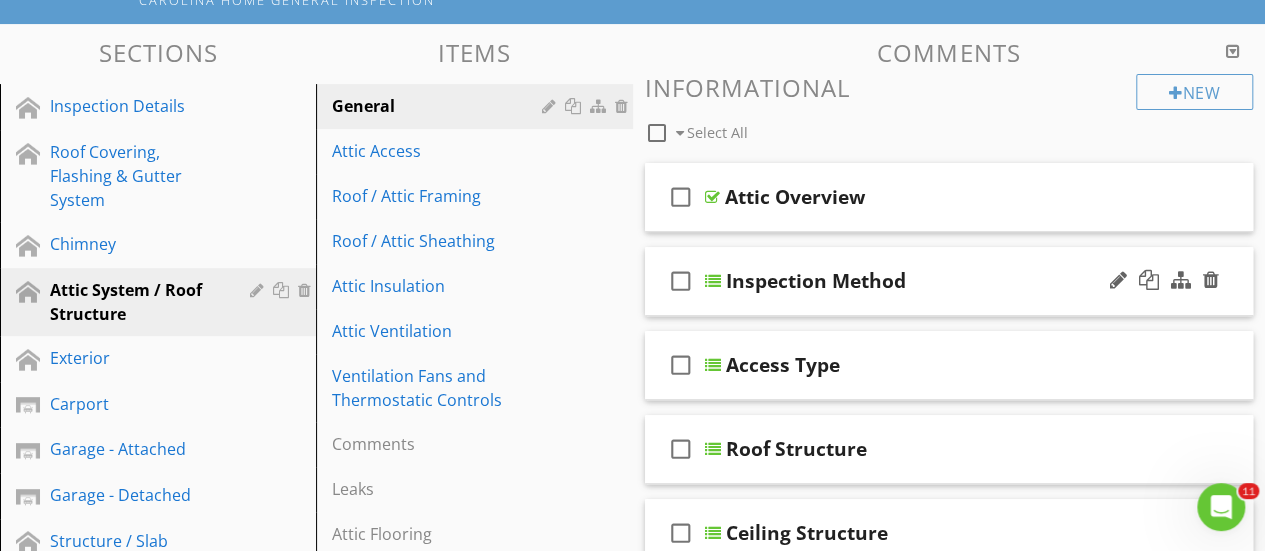scroll, scrollTop: 283, scrollLeft: 0, axis: vertical 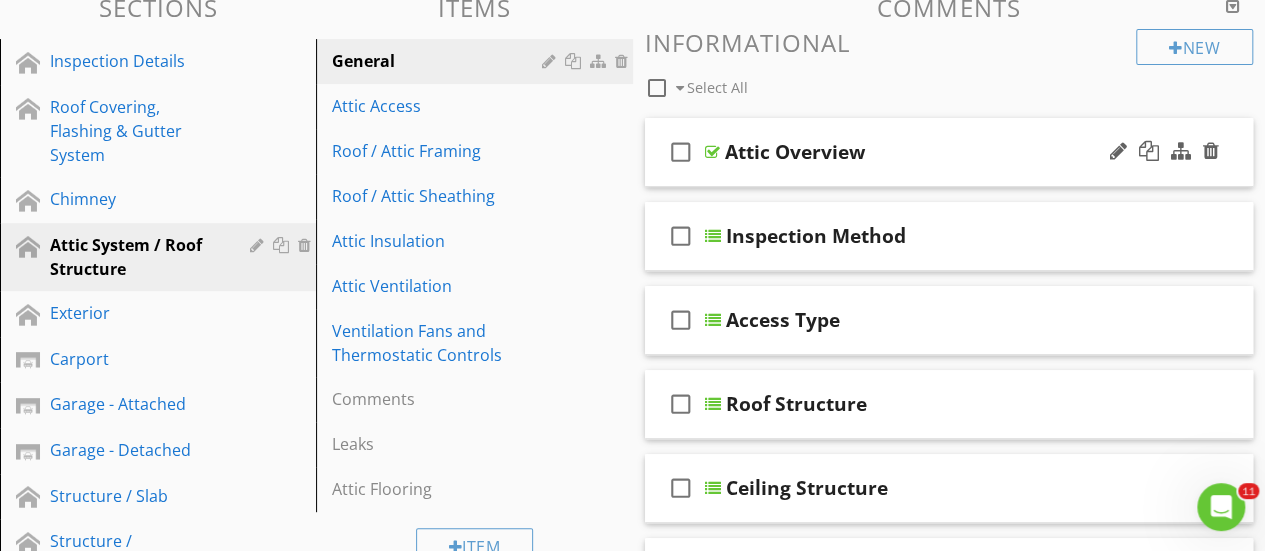 click on "check_box_outline_blank" at bounding box center [685, 152] 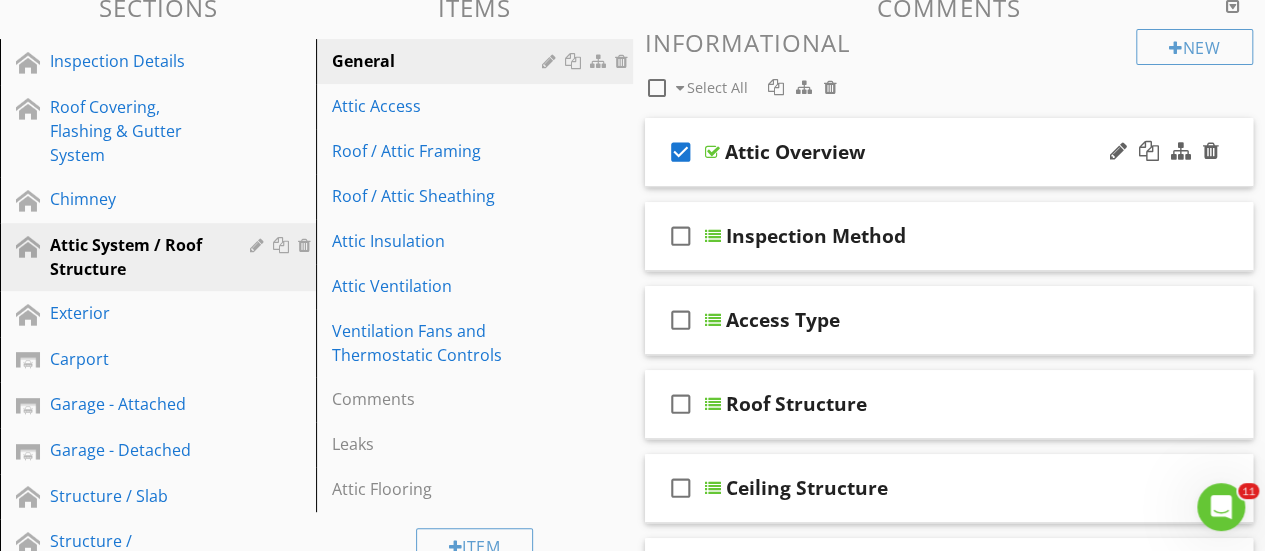 click at bounding box center (712, 152) 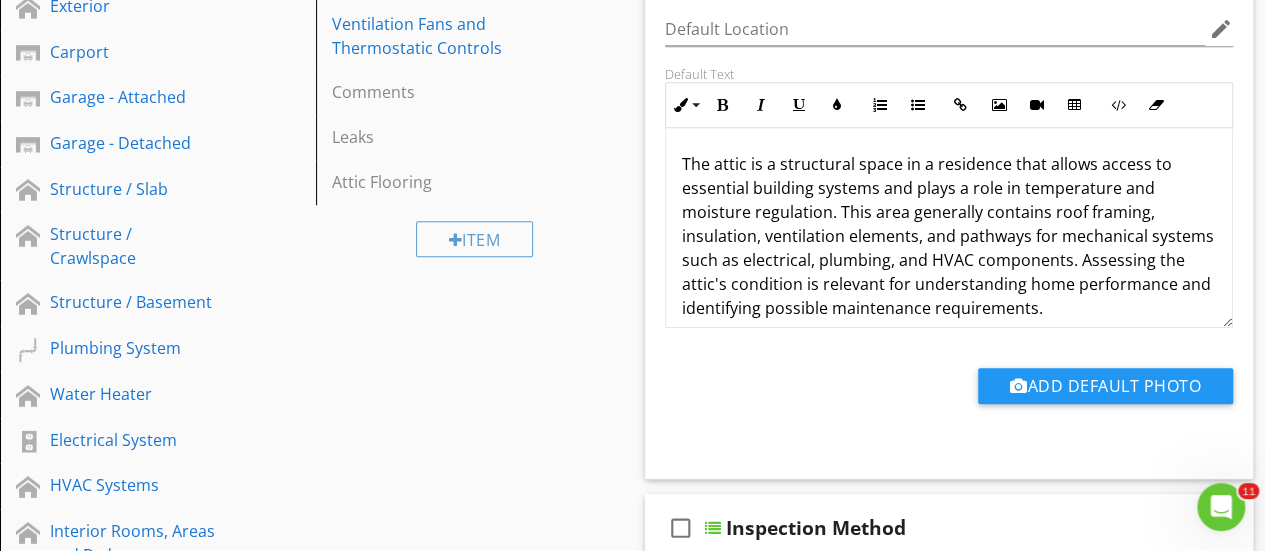 scroll, scrollTop: 580, scrollLeft: 0, axis: vertical 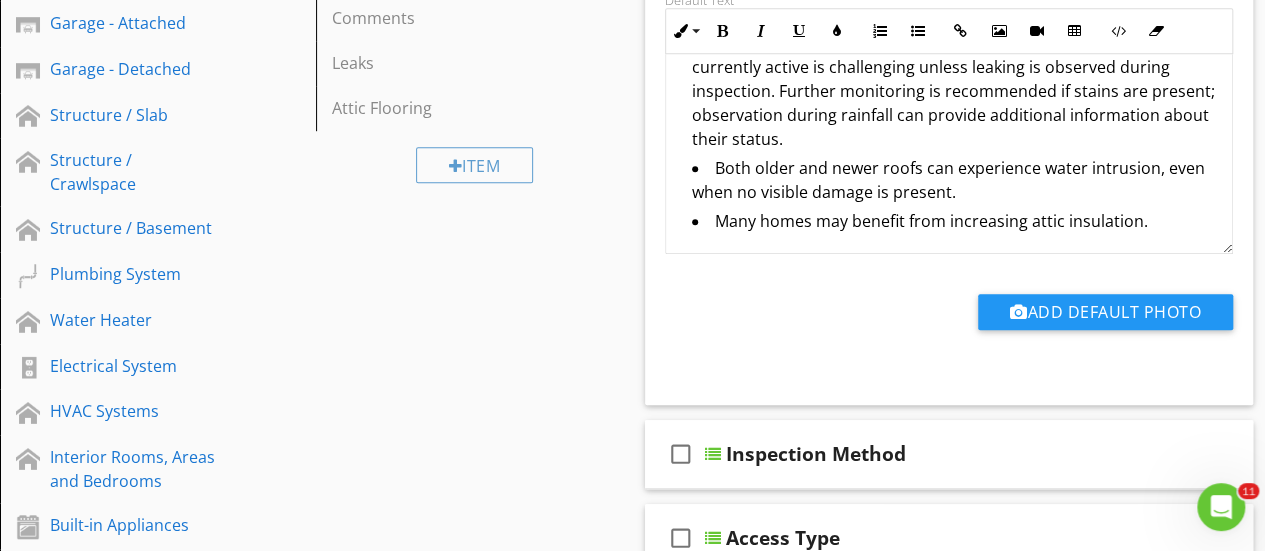 click on "Many homes may benefit from increasing attic insulation." at bounding box center [954, 223] 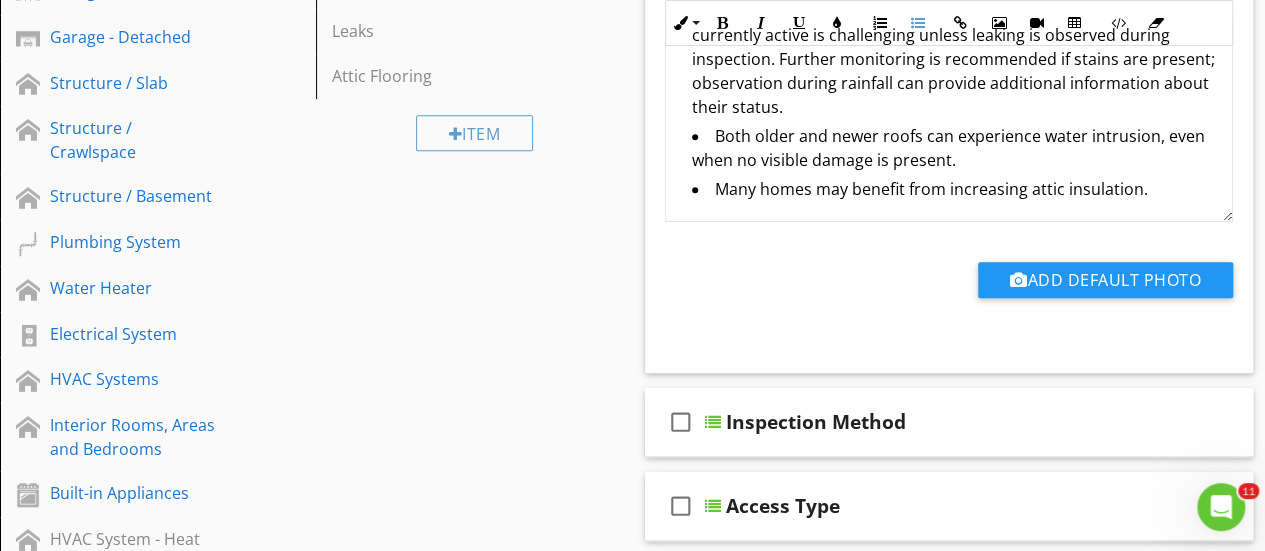 scroll, scrollTop: 692, scrollLeft: 0, axis: vertical 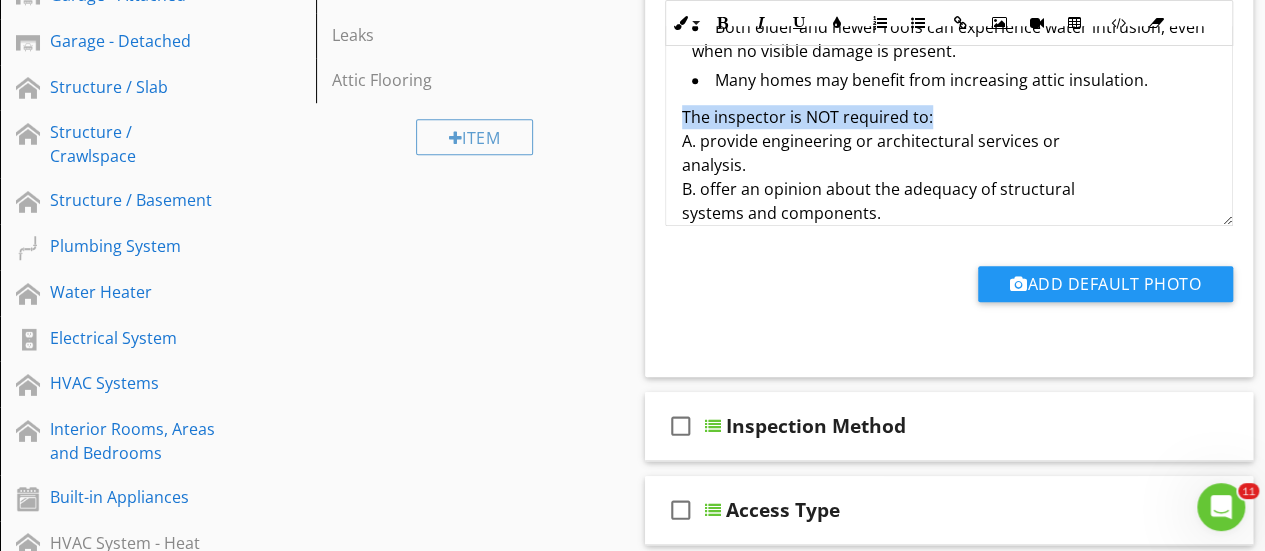 drag, startPoint x: 681, startPoint y: 113, endPoint x: 930, endPoint y: 117, distance: 249.03212 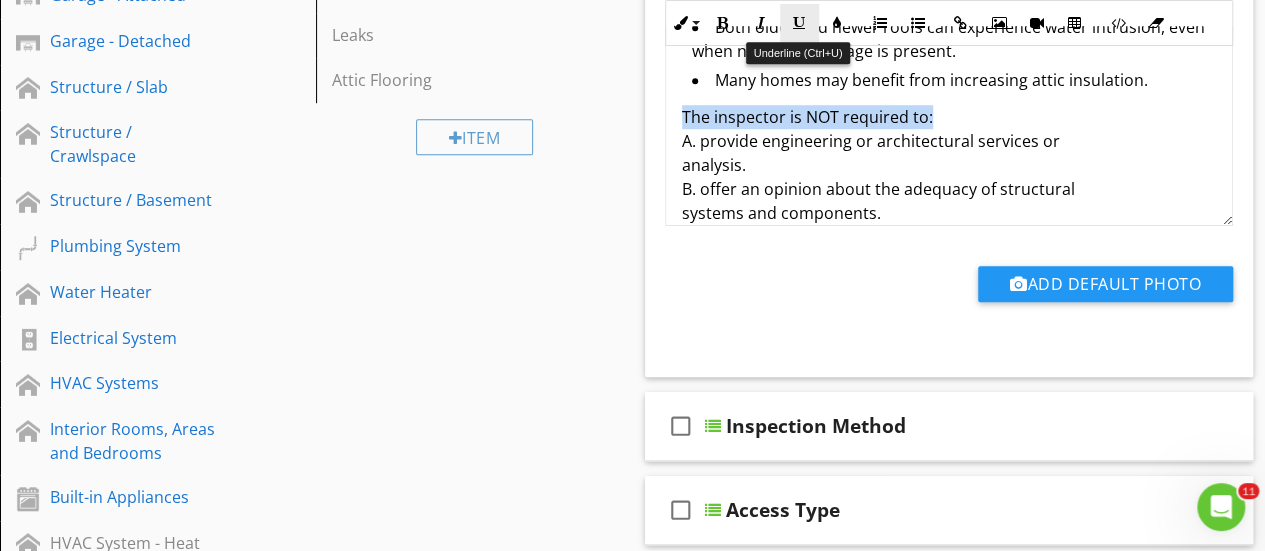 click at bounding box center (799, 23) 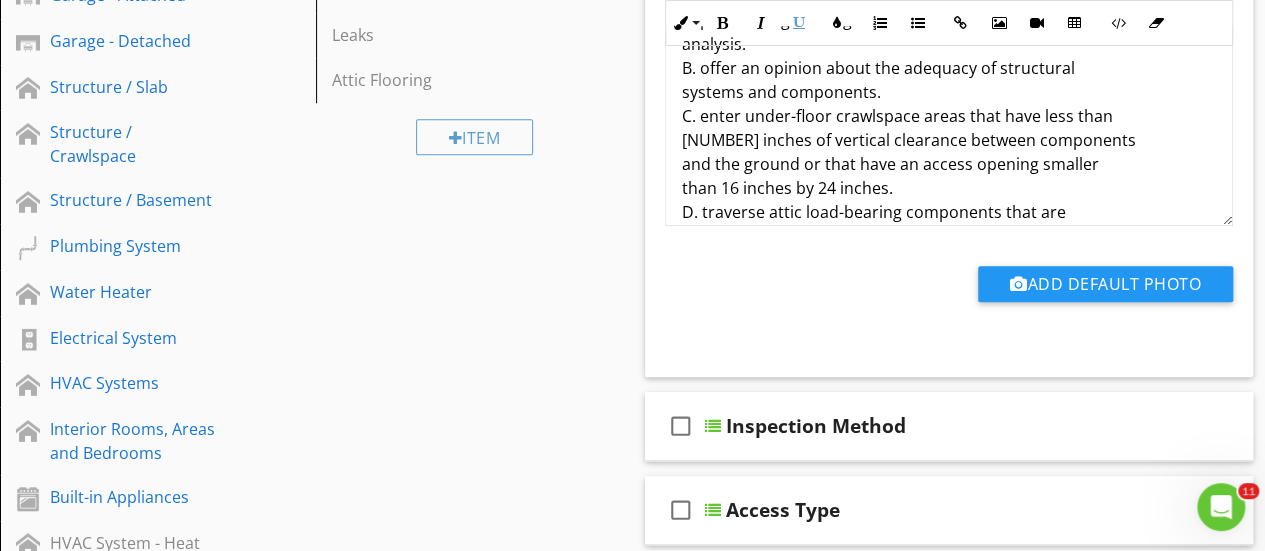 scroll, scrollTop: 653, scrollLeft: 0, axis: vertical 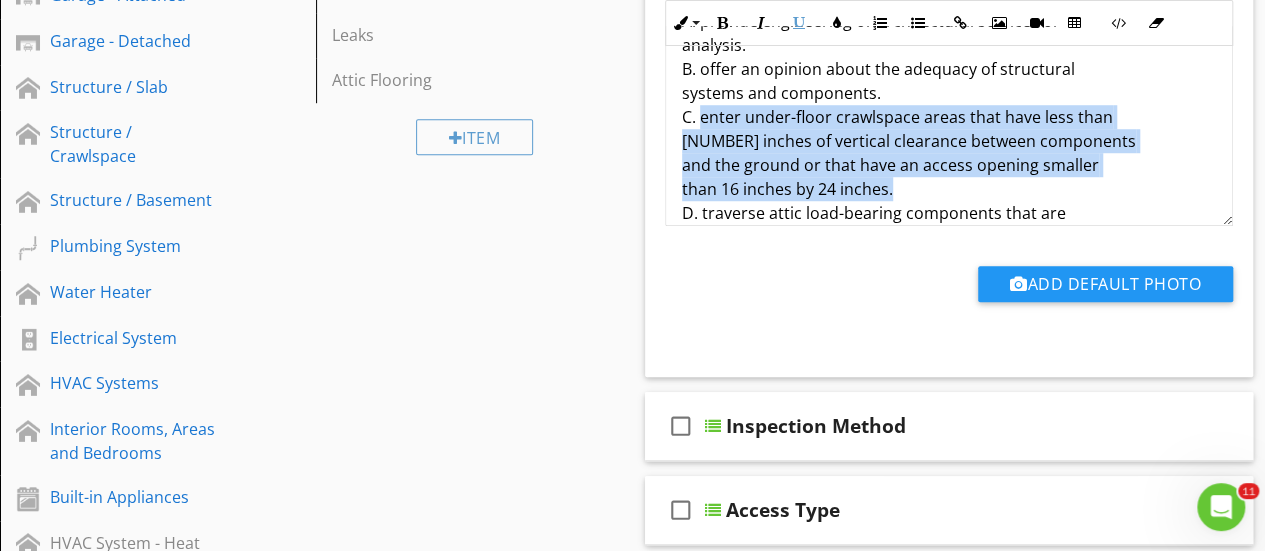 drag, startPoint x: 700, startPoint y: 113, endPoint x: 898, endPoint y: 182, distance: 209.67833 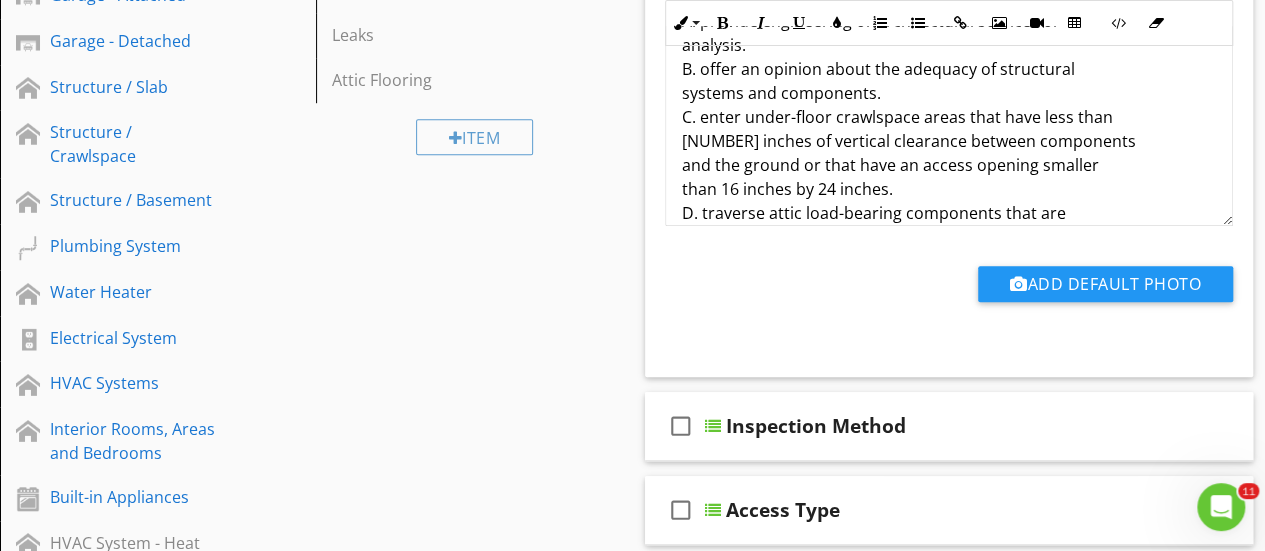 scroll, scrollTop: 628, scrollLeft: 0, axis: vertical 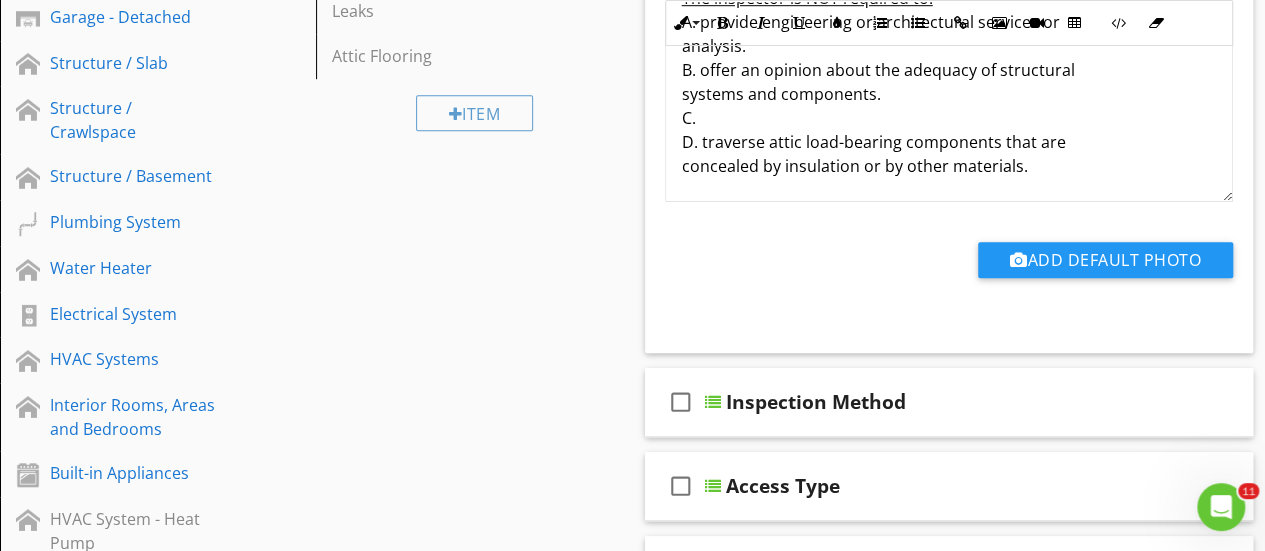 type 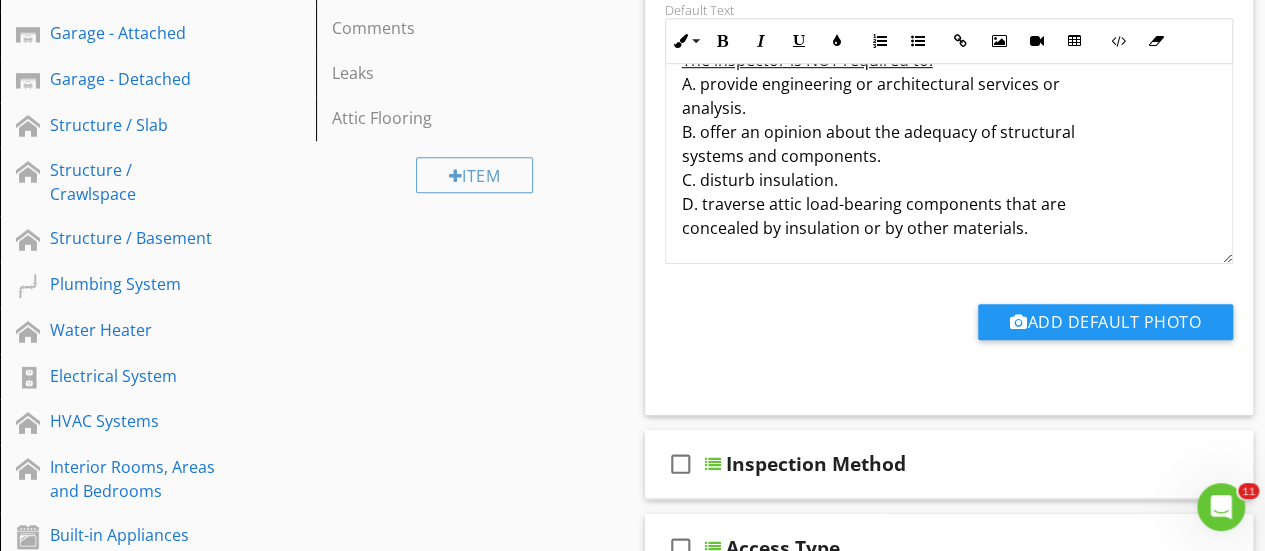 scroll, scrollTop: 652, scrollLeft: 0, axis: vertical 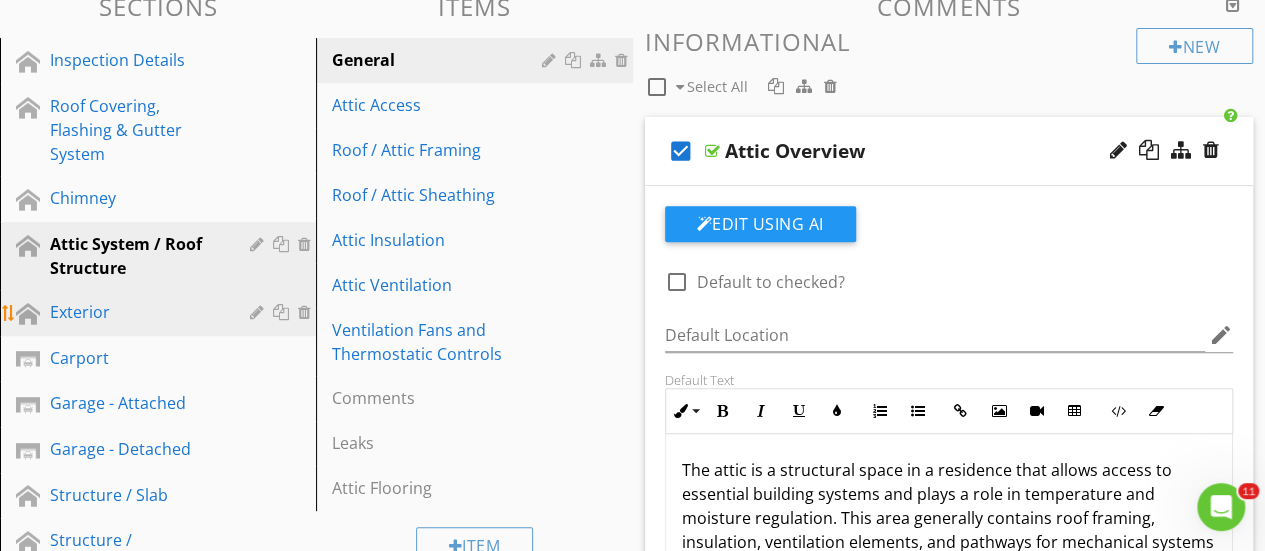click on "Exterior" at bounding box center (135, 312) 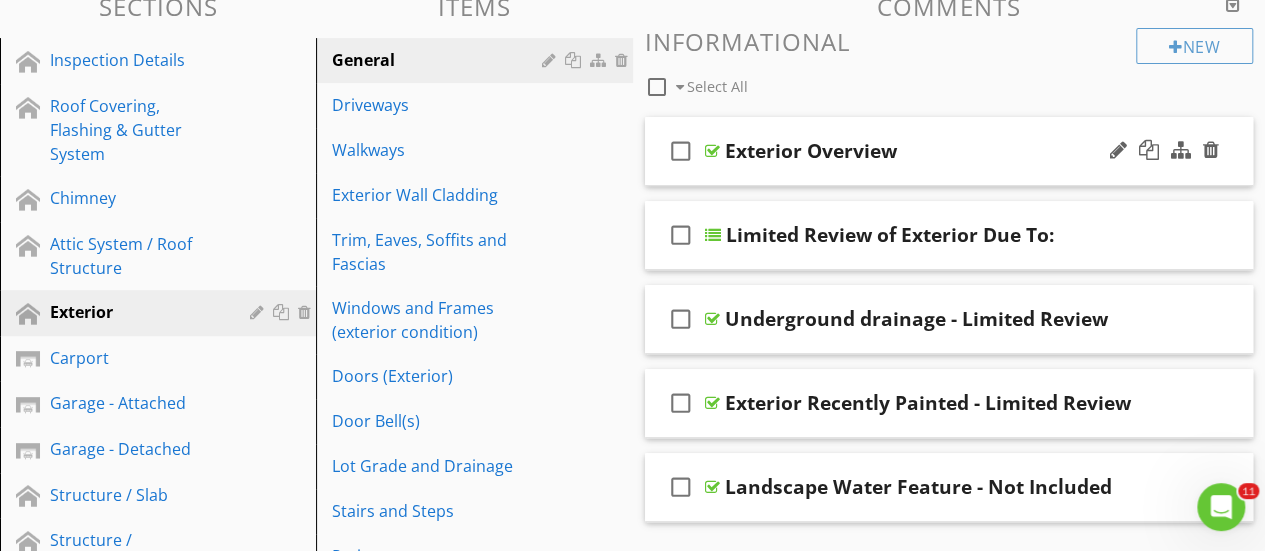 drag, startPoint x: 712, startPoint y: 144, endPoint x: 702, endPoint y: 157, distance: 16.40122 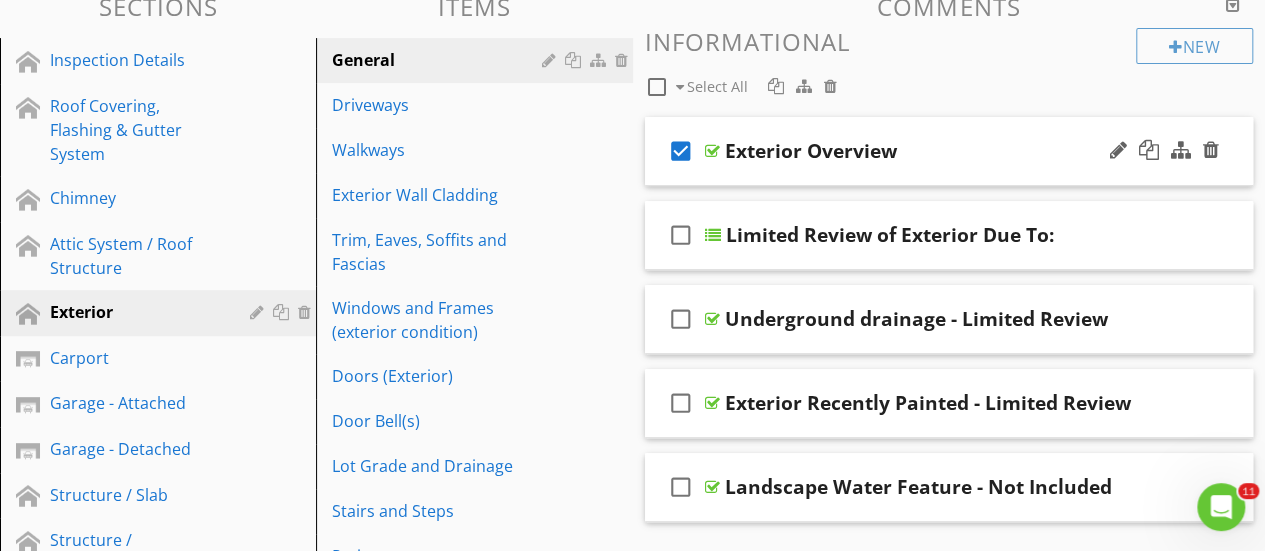 click at bounding box center (712, 151) 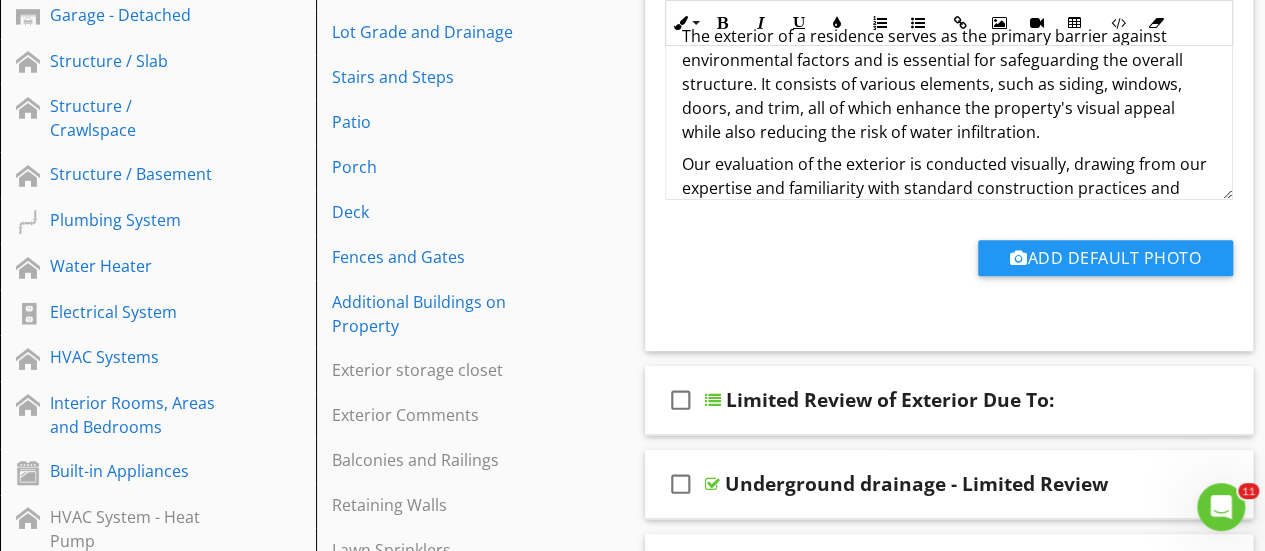 scroll, scrollTop: 720, scrollLeft: 0, axis: vertical 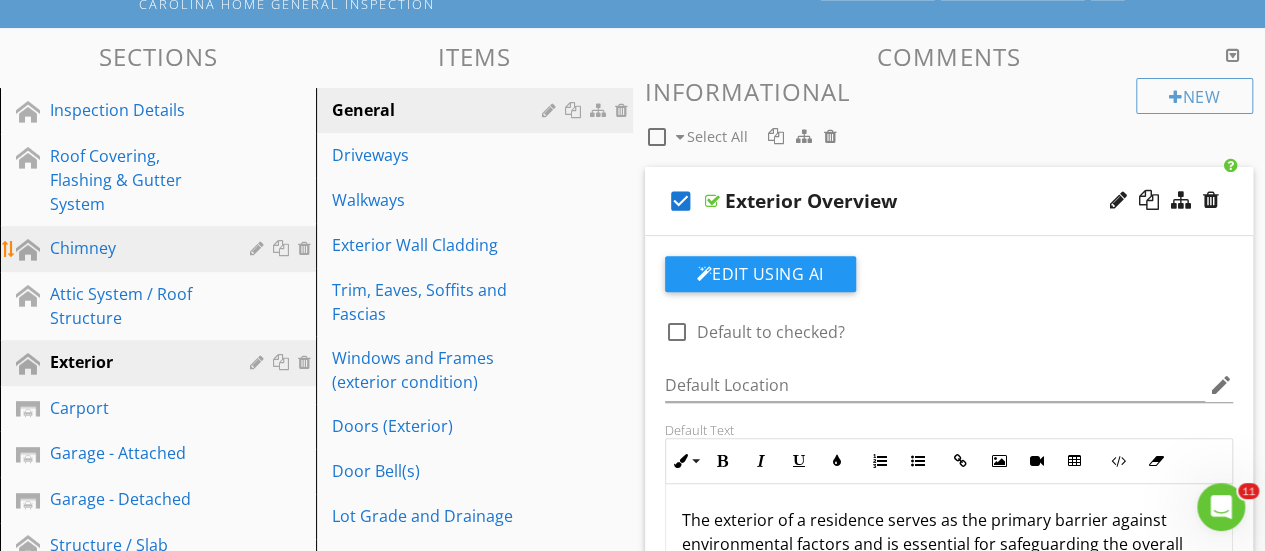 click on "Chimney" at bounding box center [135, 248] 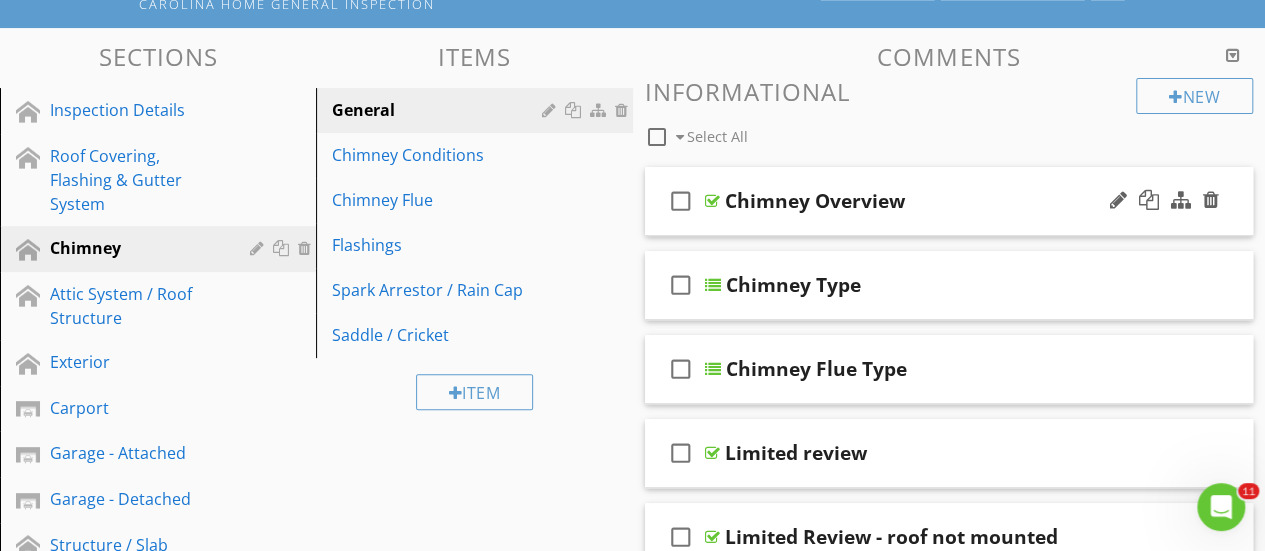 click at bounding box center [712, 201] 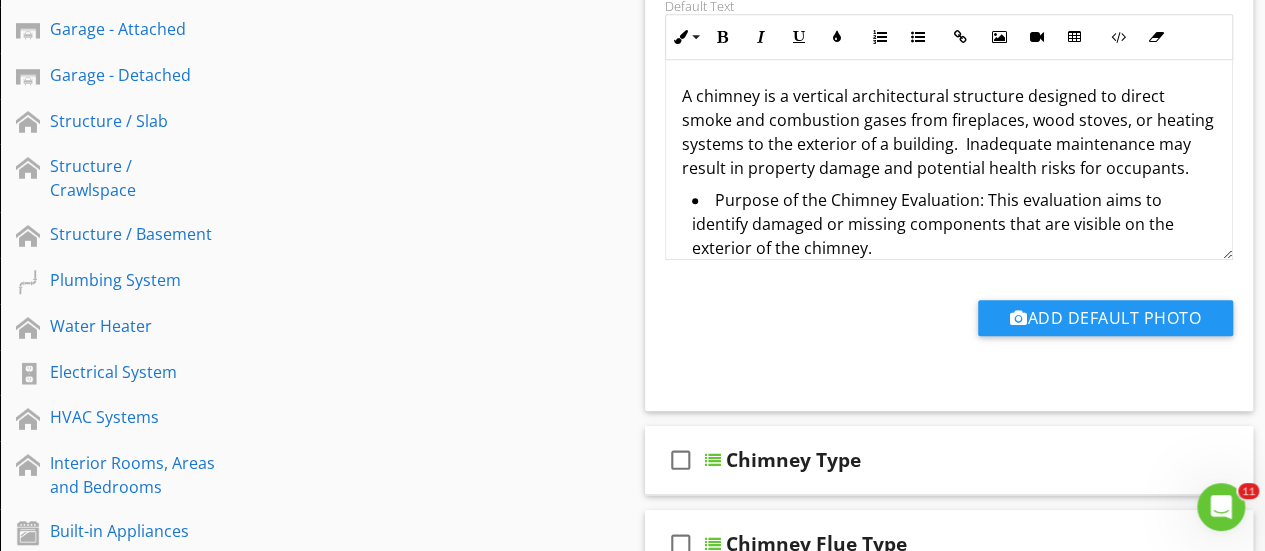 scroll, scrollTop: 660, scrollLeft: 0, axis: vertical 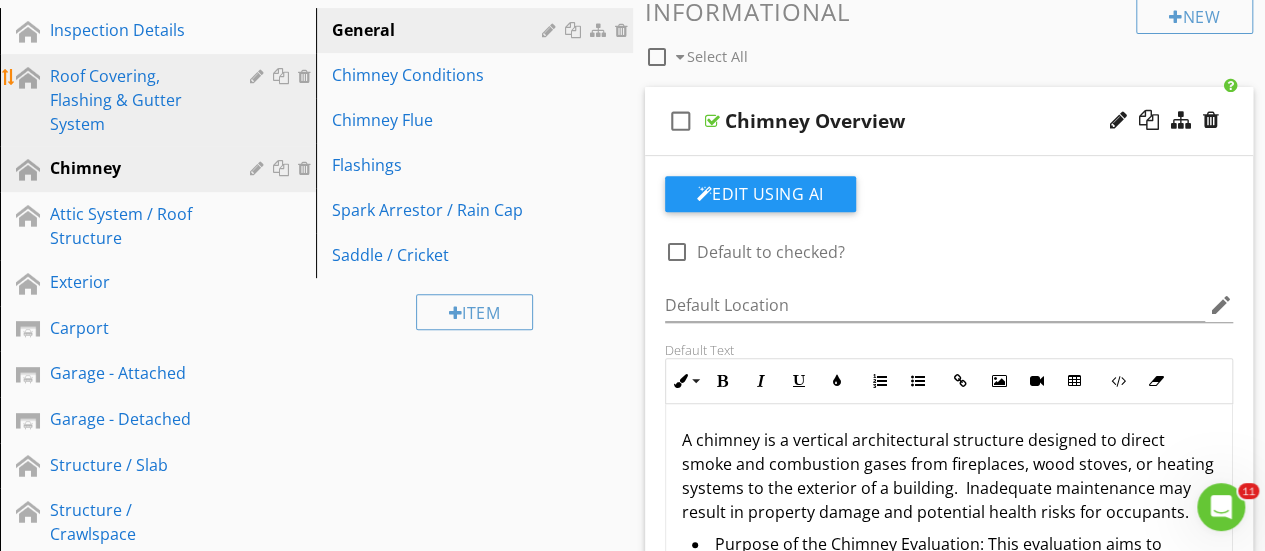 click on "Roof Covering, Flashing & Gutter System" at bounding box center [135, 100] 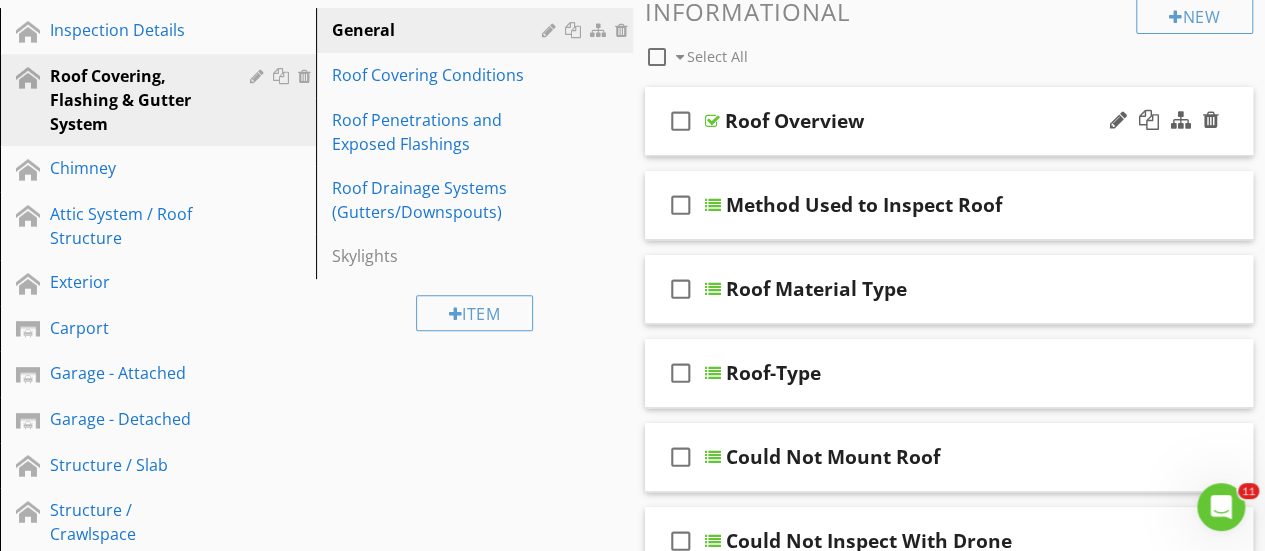 click at bounding box center (712, 121) 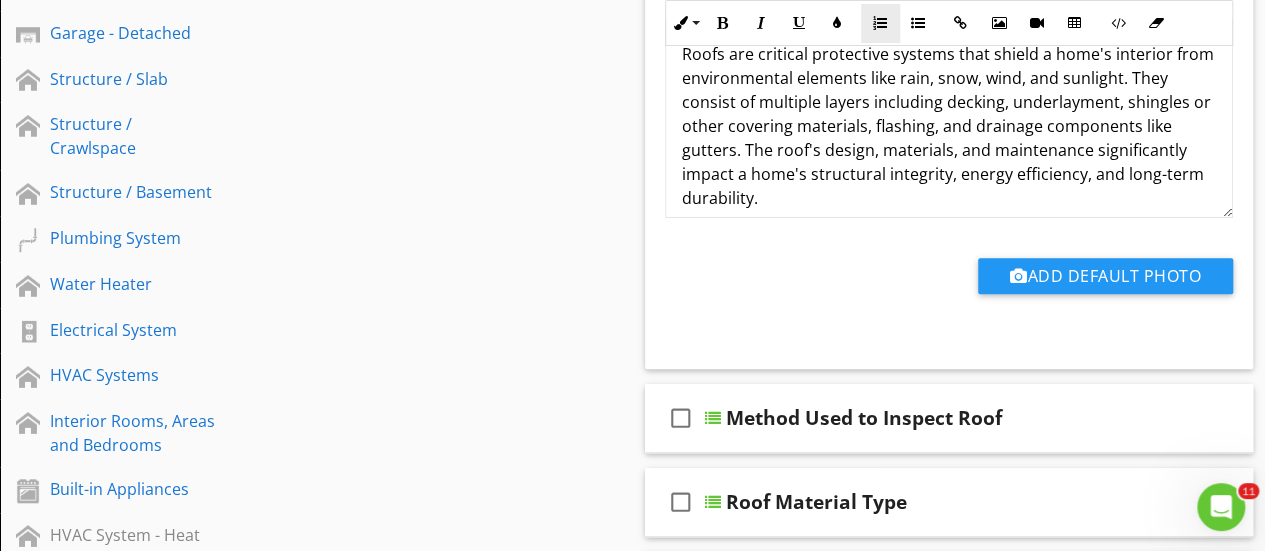 scroll, scrollTop: 702, scrollLeft: 0, axis: vertical 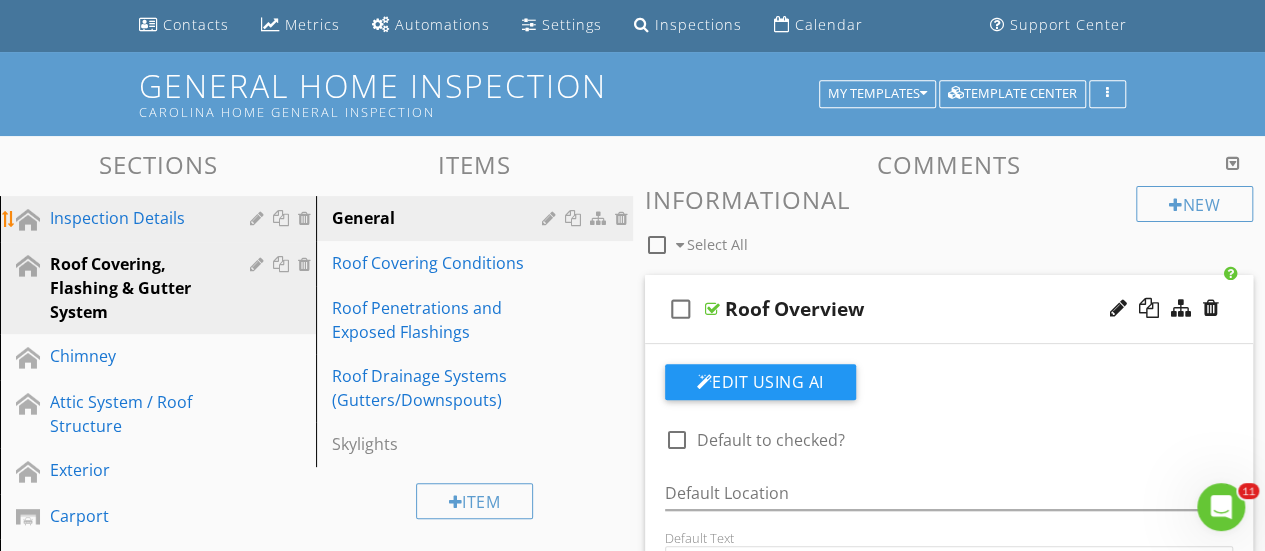 click on "Inspection Details" at bounding box center [135, 218] 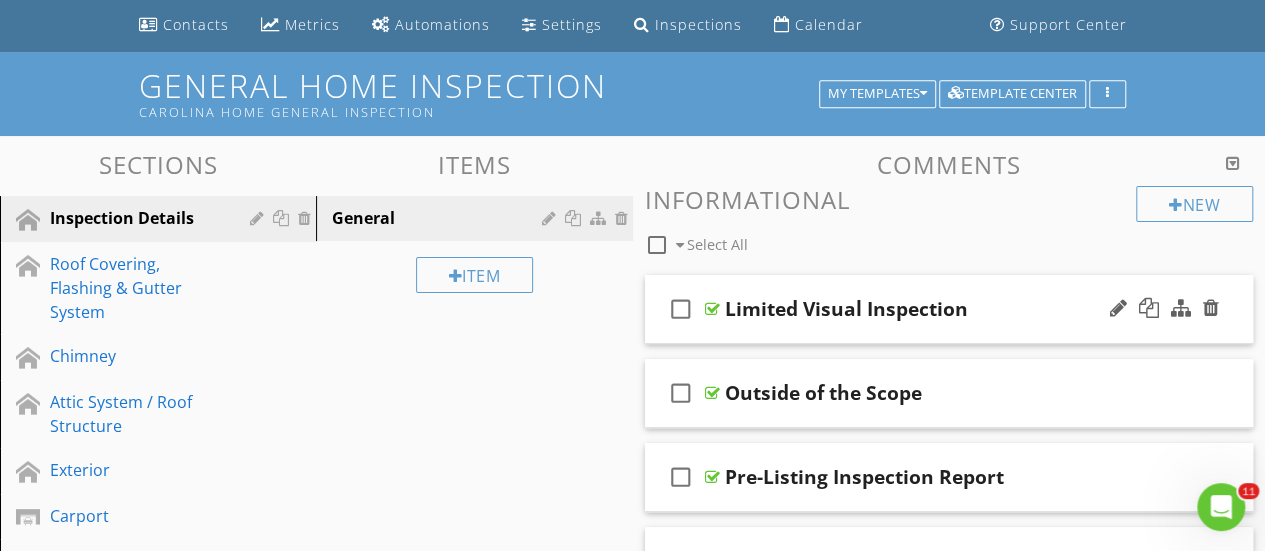 click at bounding box center (712, 309) 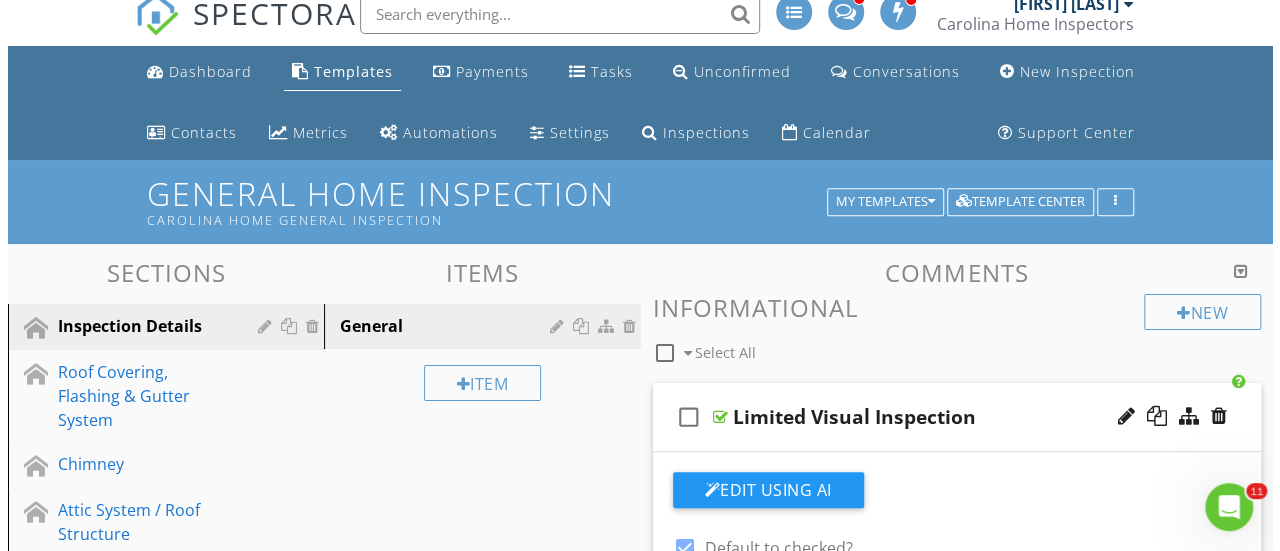 scroll, scrollTop: 16, scrollLeft: 0, axis: vertical 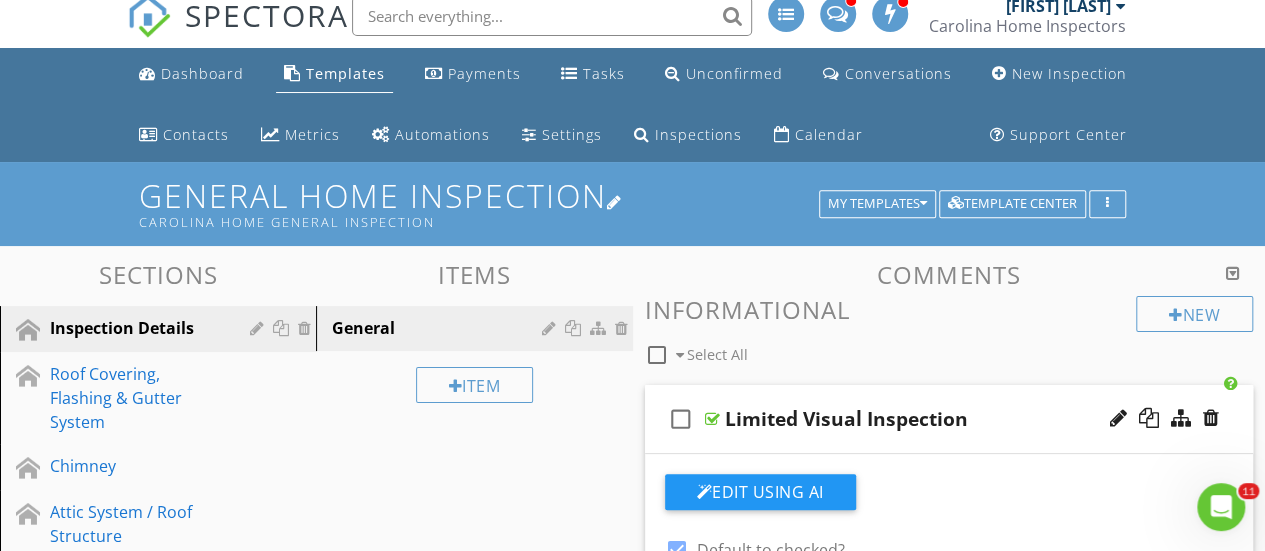 click on "General Home Inspection
Carolina Home General Inspection" at bounding box center (632, 203) 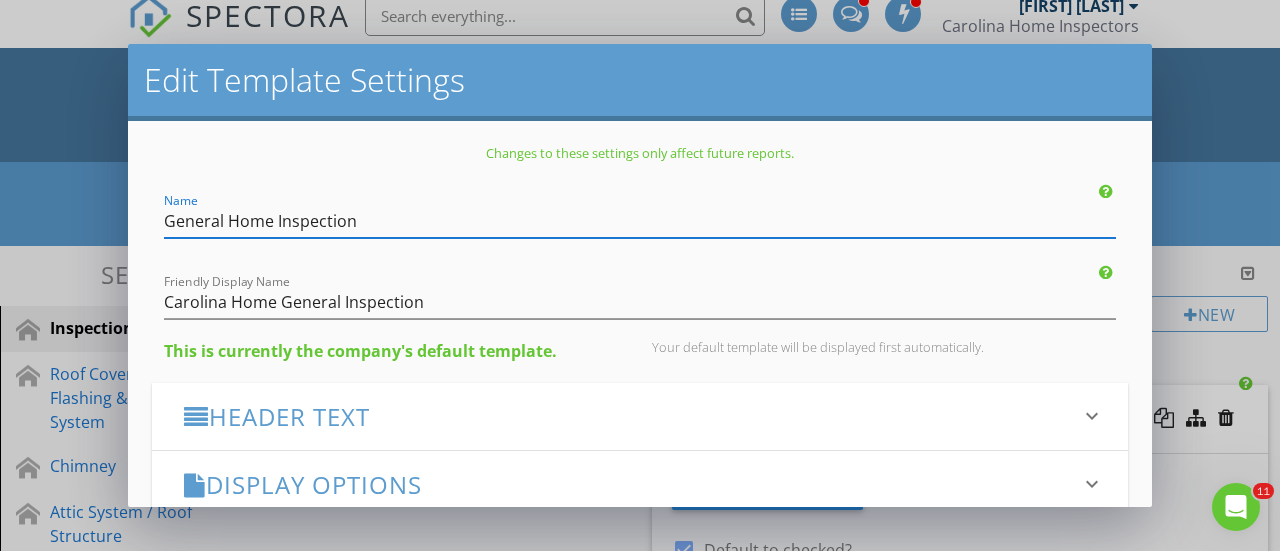 click on "Header Text" at bounding box center [628, 416] 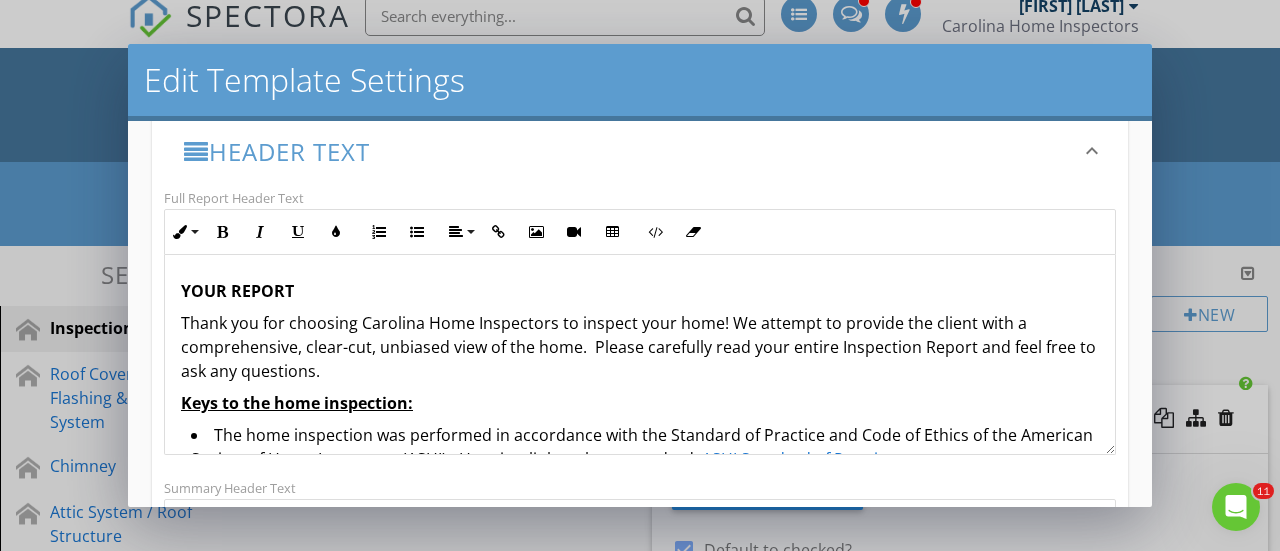 scroll, scrollTop: 266, scrollLeft: 0, axis: vertical 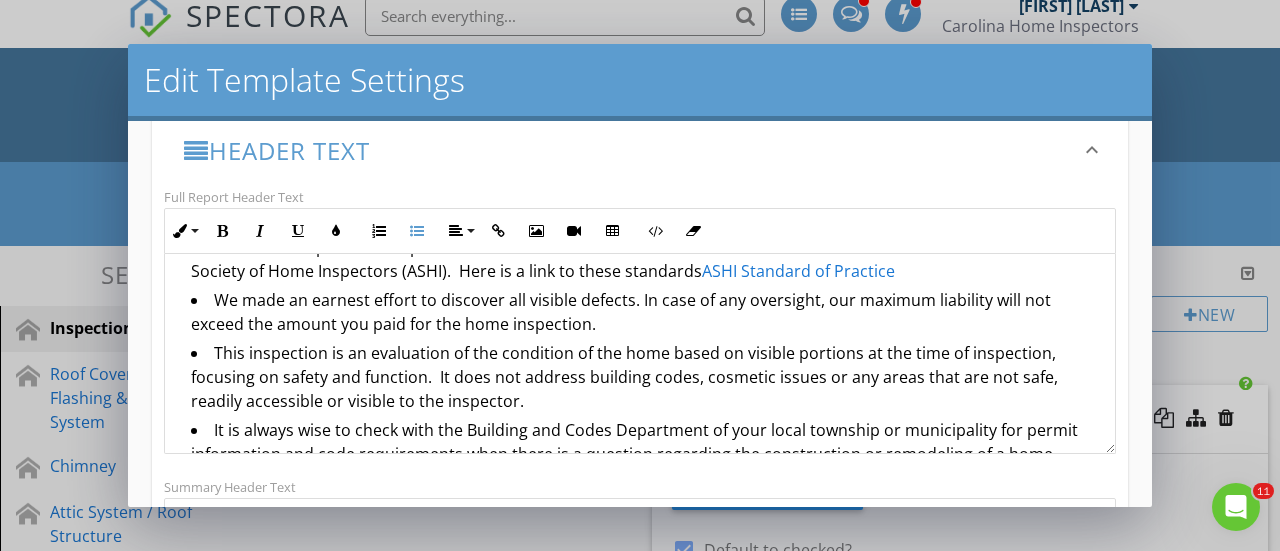 drag, startPoint x: 211, startPoint y: 348, endPoint x: 526, endPoint y: 397, distance: 318.78833 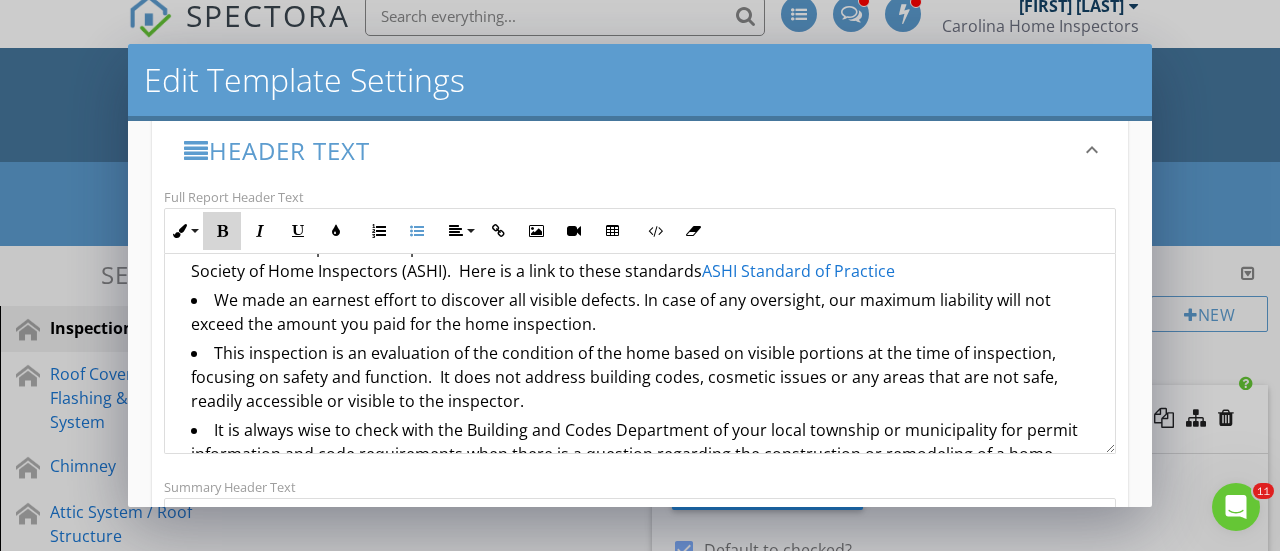 click at bounding box center (222, 231) 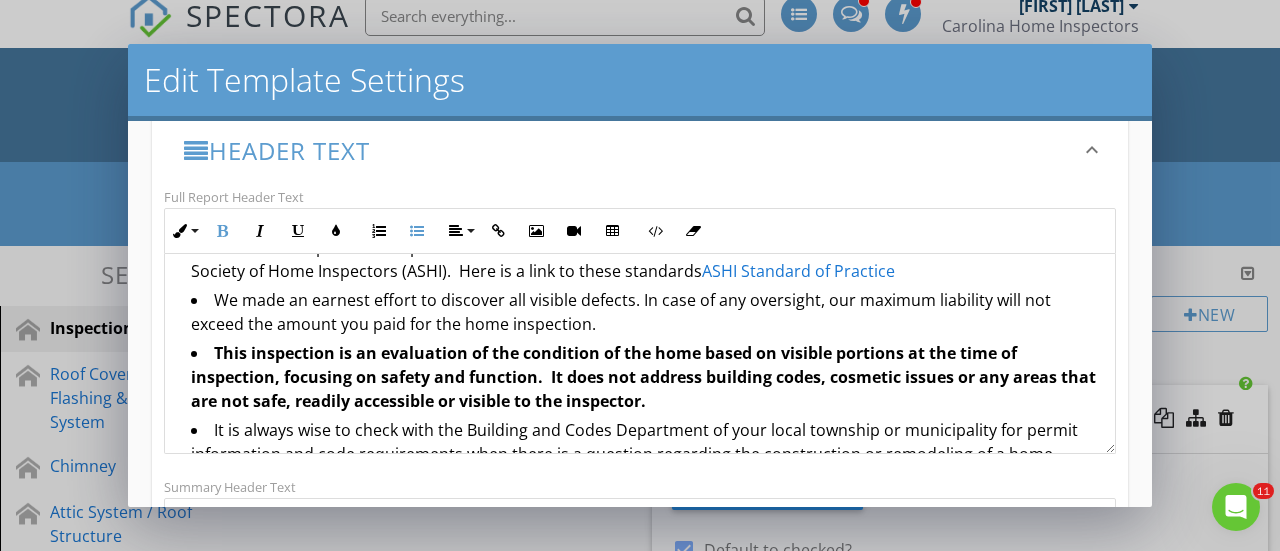 click on "We made an earnest effort to discover all visible defects. In case of any oversight, our maximum liability will not exceed the amount you paid for the home inspection." at bounding box center (645, 314) 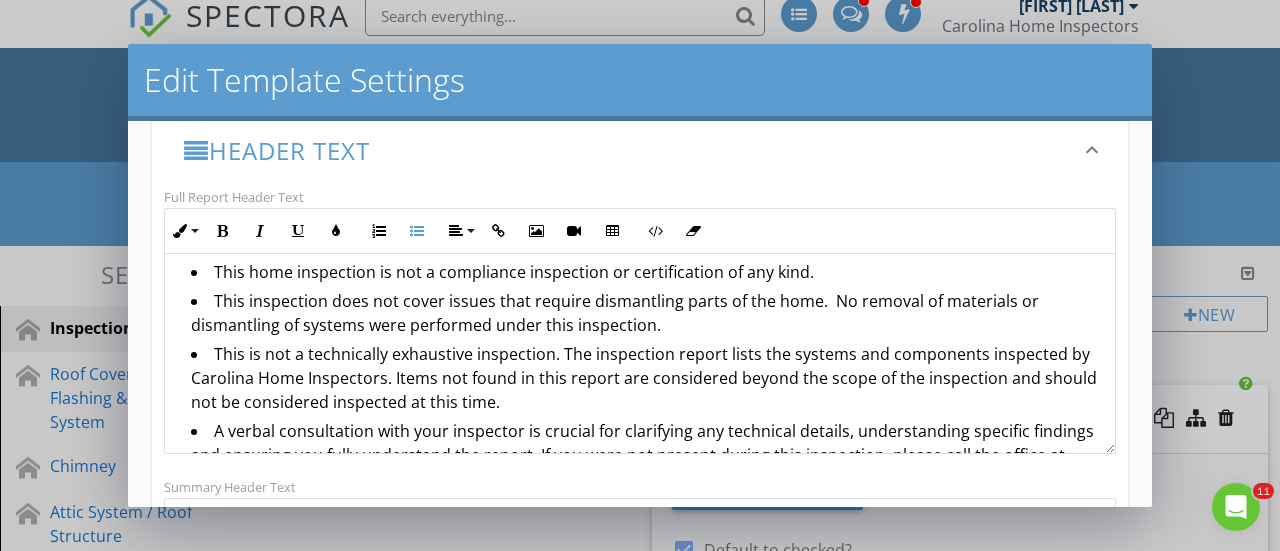 scroll, scrollTop: 429, scrollLeft: 0, axis: vertical 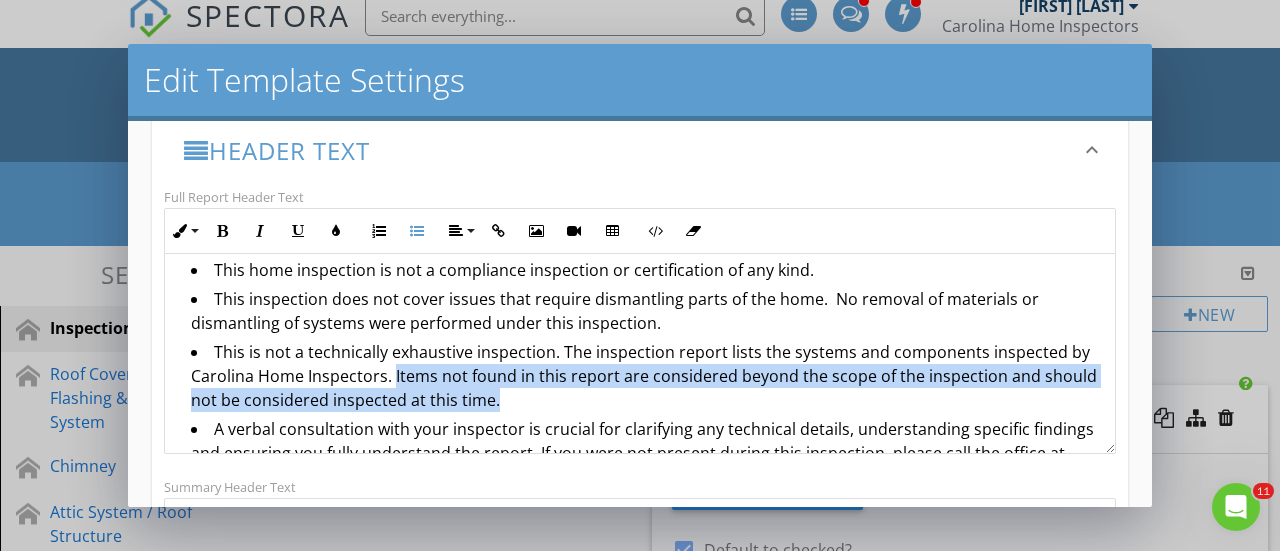 drag, startPoint x: 415, startPoint y: 376, endPoint x: 560, endPoint y: 399, distance: 146.8128 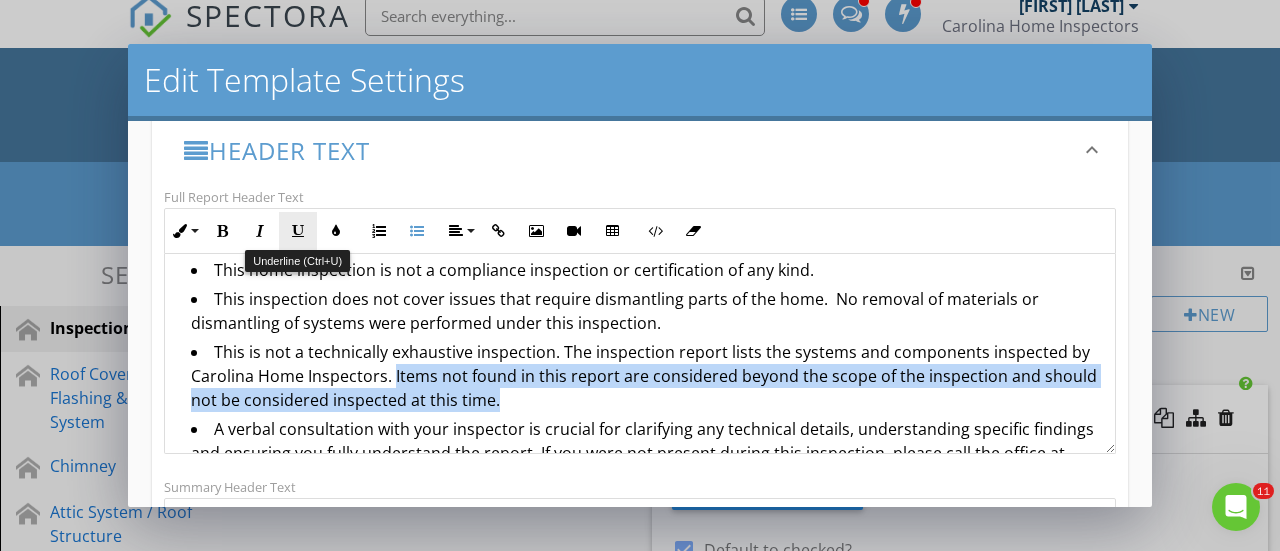 click at bounding box center [298, 231] 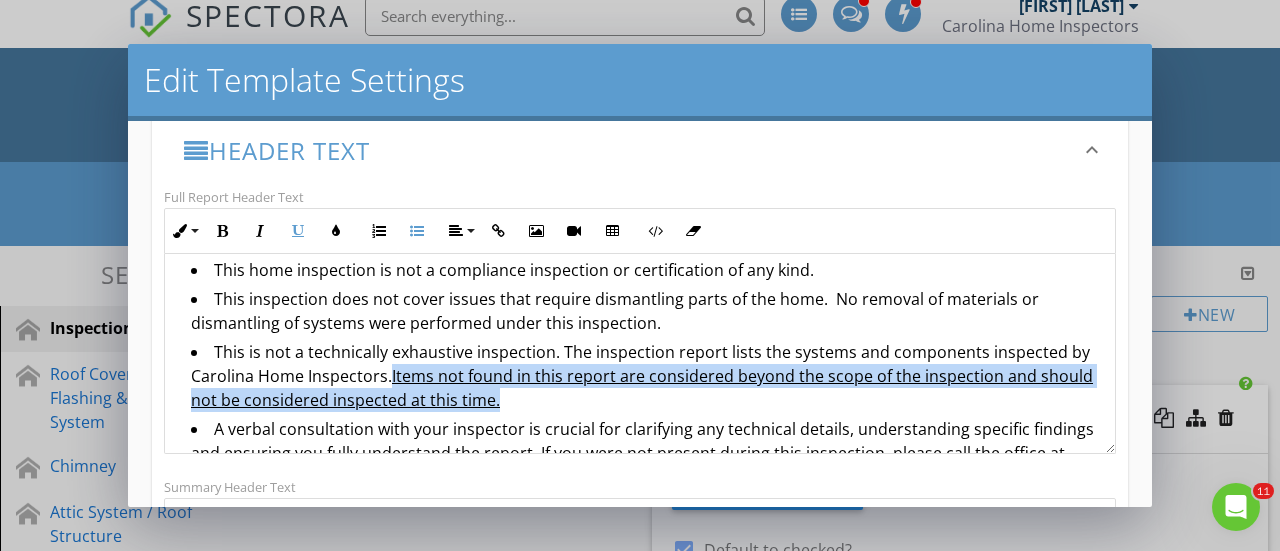 click on "This is not a technically exhaustive inspection. The inspection report lists the systems and components inspected by Carolina Home Inspectors. Items not found in this report are considered beyond the scope of the inspection and should not be considered inspected at this time." at bounding box center [645, 378] 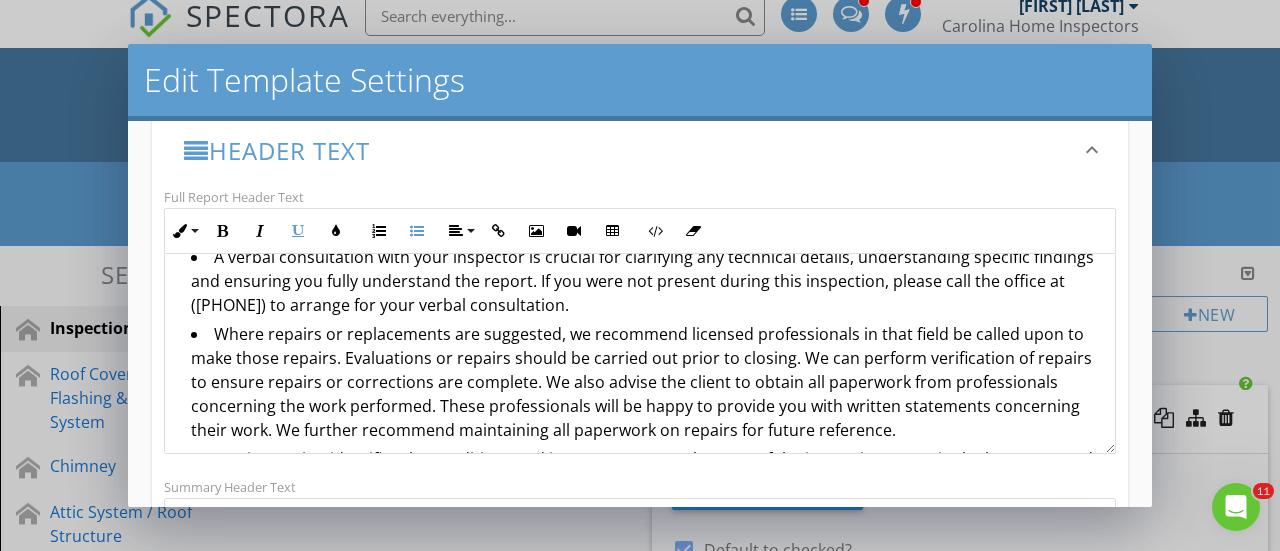 scroll, scrollTop: 599, scrollLeft: 0, axis: vertical 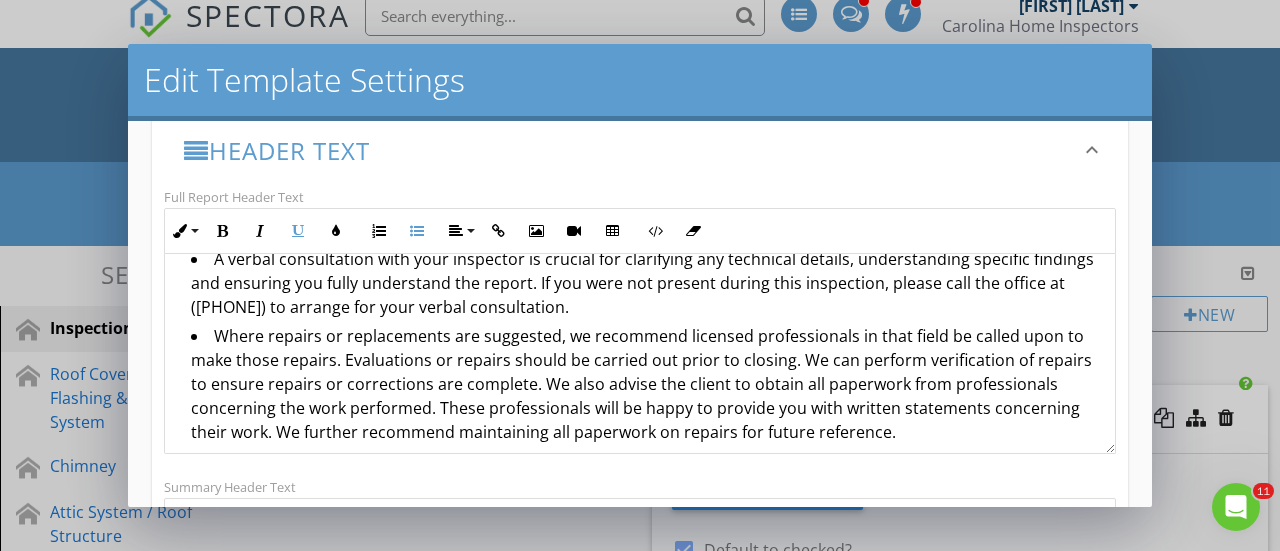 click on "Where repairs or replacements are suggested, we recommend licensed professionals in that field be called upon to make those repairs. Evaluations or repairs should be carried out prior to closing. We can perform verification of repairs to ensure repairs or corrections are complete. We also advise the client to obtain all paperwork from professionals concerning the work performed. These professionals will be happy to provide you with written statements concerning their work. We further recommend maintaining all paperwork on repairs for future reference." at bounding box center (645, 386) 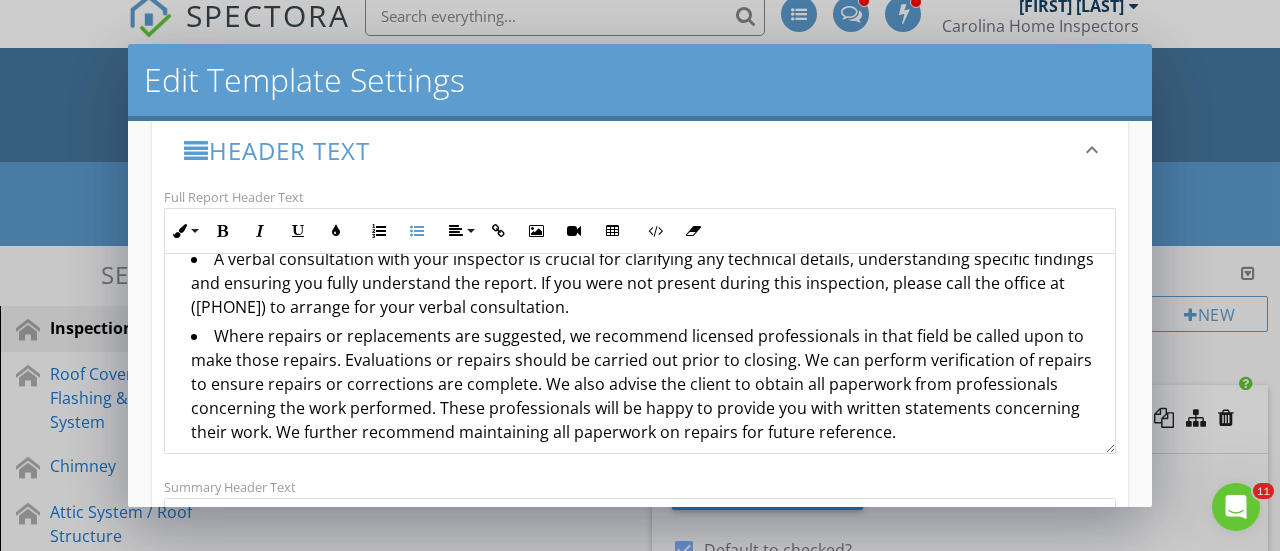 type 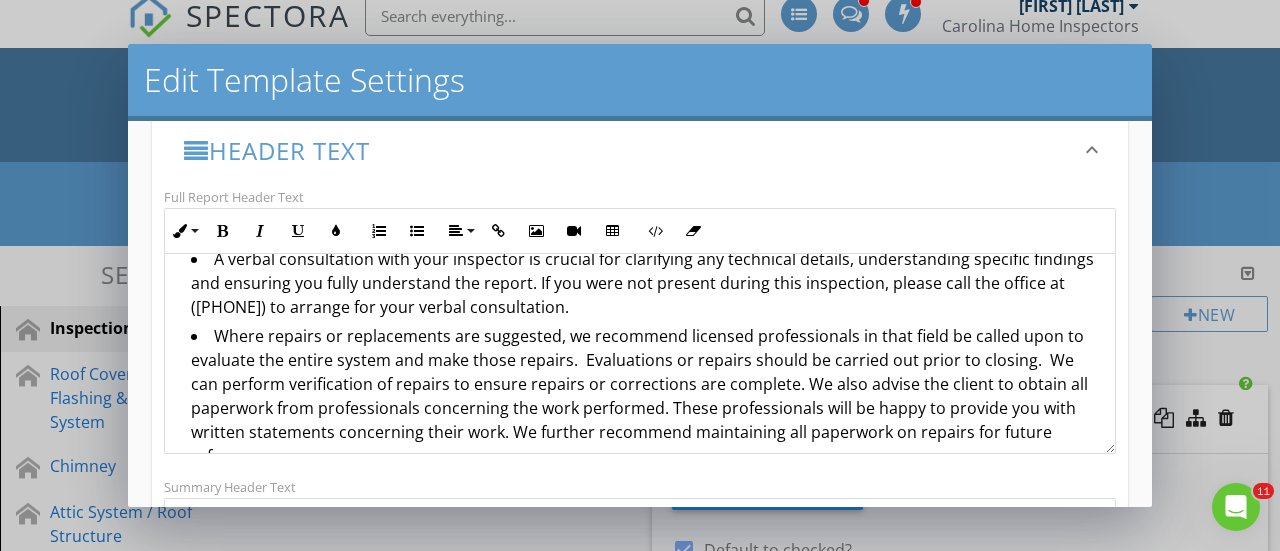 click on "Edit Template Settings" at bounding box center [640, 80] 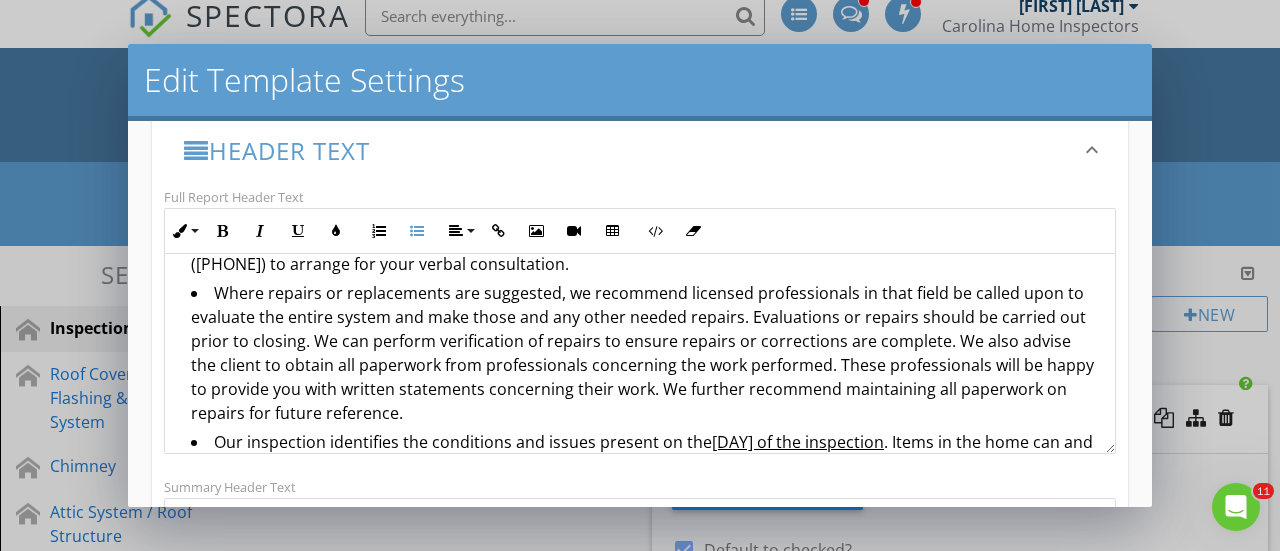 scroll, scrollTop: 640, scrollLeft: 0, axis: vertical 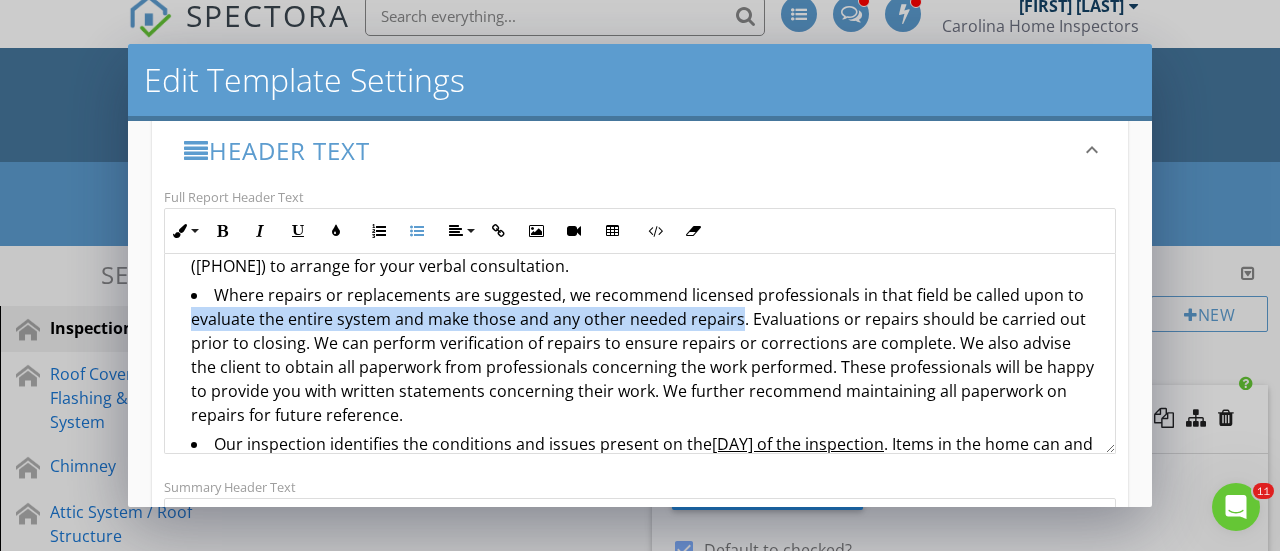 drag, startPoint x: 212, startPoint y: 321, endPoint x: 755, endPoint y: 320, distance: 543.0009 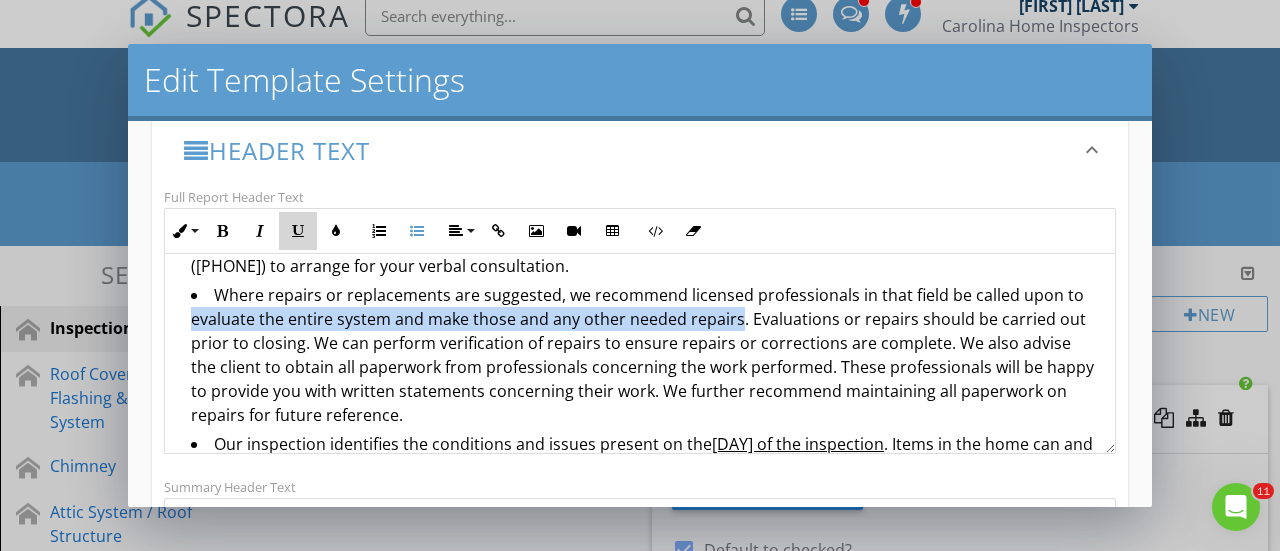 click at bounding box center [298, 231] 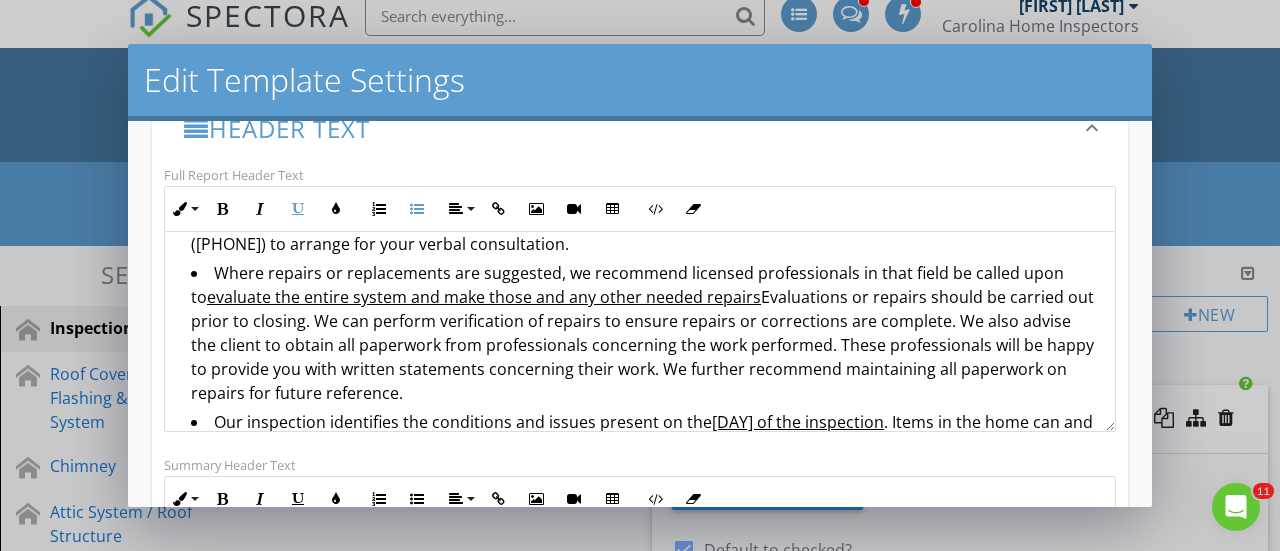 scroll, scrollTop: 289, scrollLeft: 0, axis: vertical 